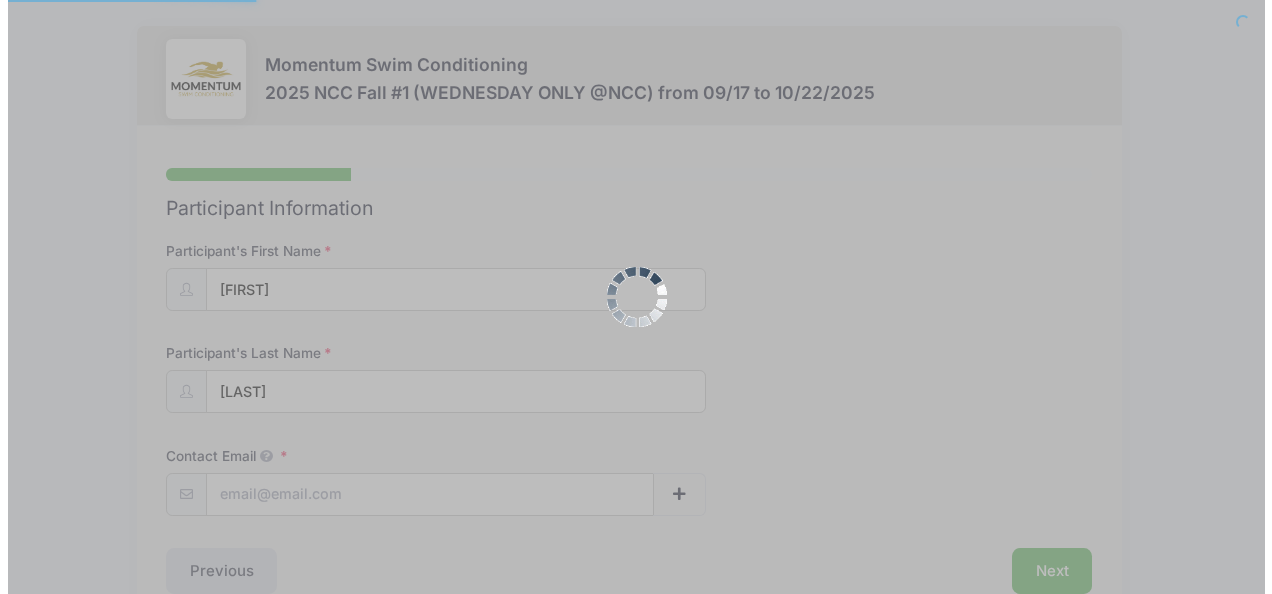 scroll, scrollTop: 0, scrollLeft: 0, axis: both 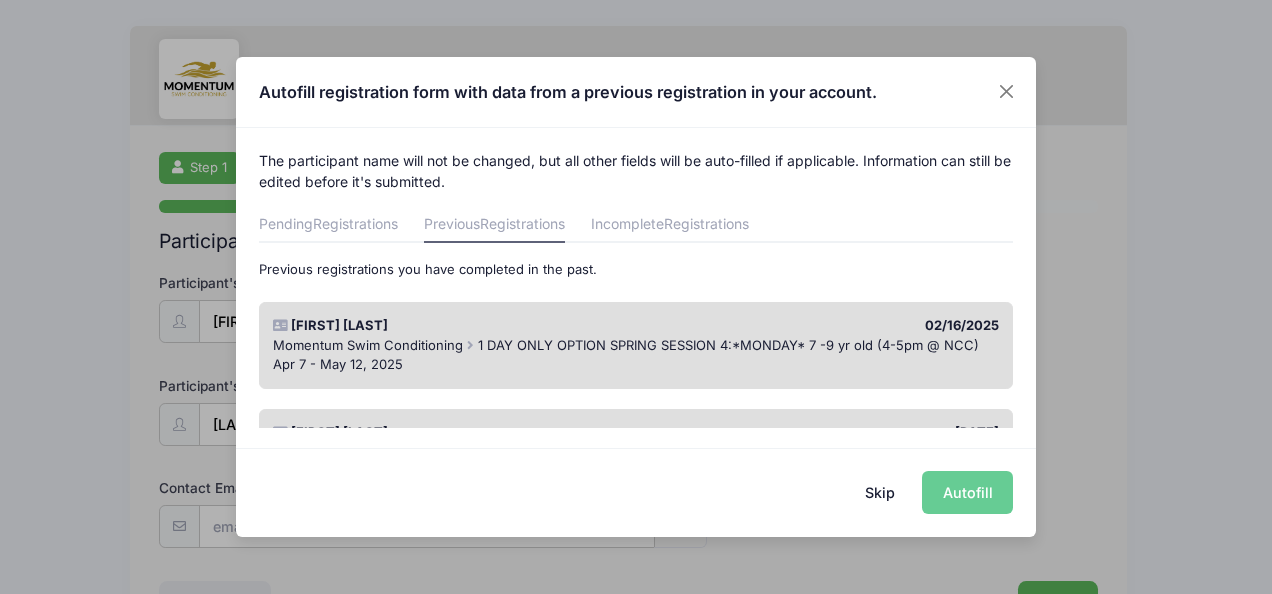 click on "1 DAY ONLY OPTION SPRING SESSION 4:*MONDAY* 7 -9 yr old  (4-5pm @ NCC)" at bounding box center [728, 345] 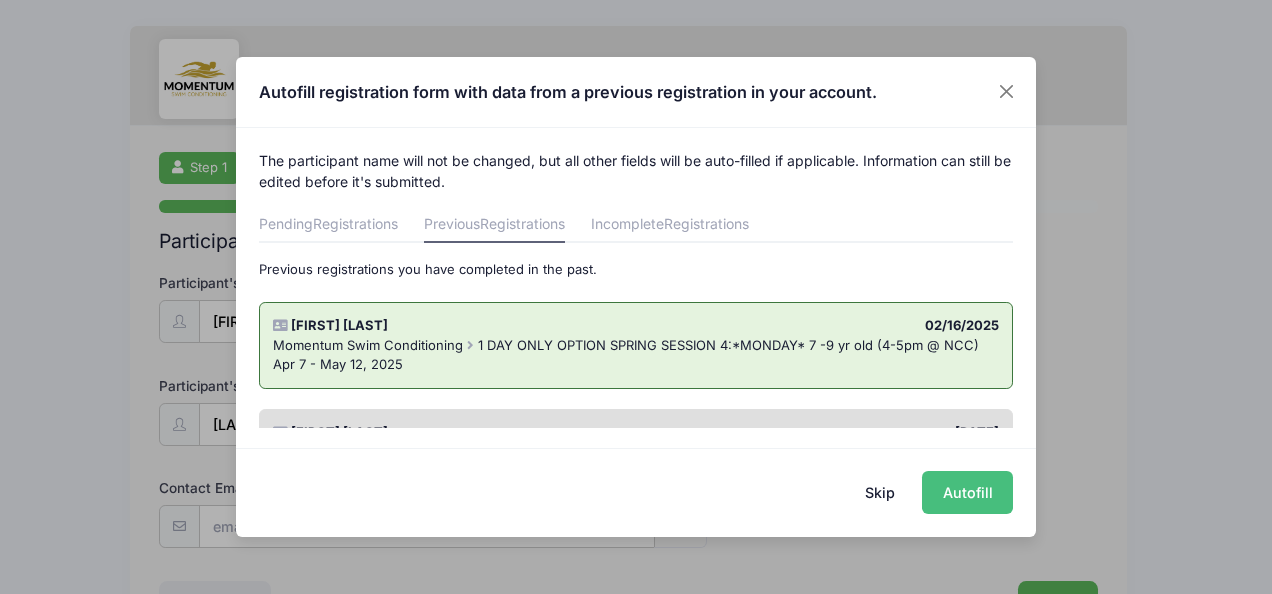 click on "Autofill" at bounding box center (967, 492) 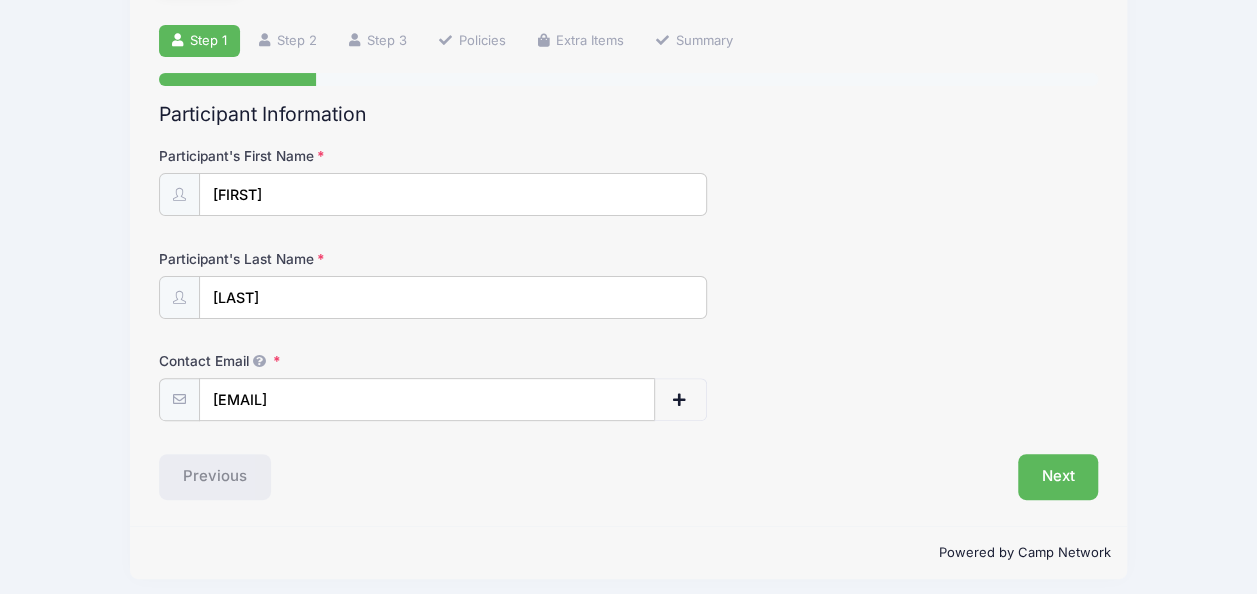 scroll, scrollTop: 134, scrollLeft: 0, axis: vertical 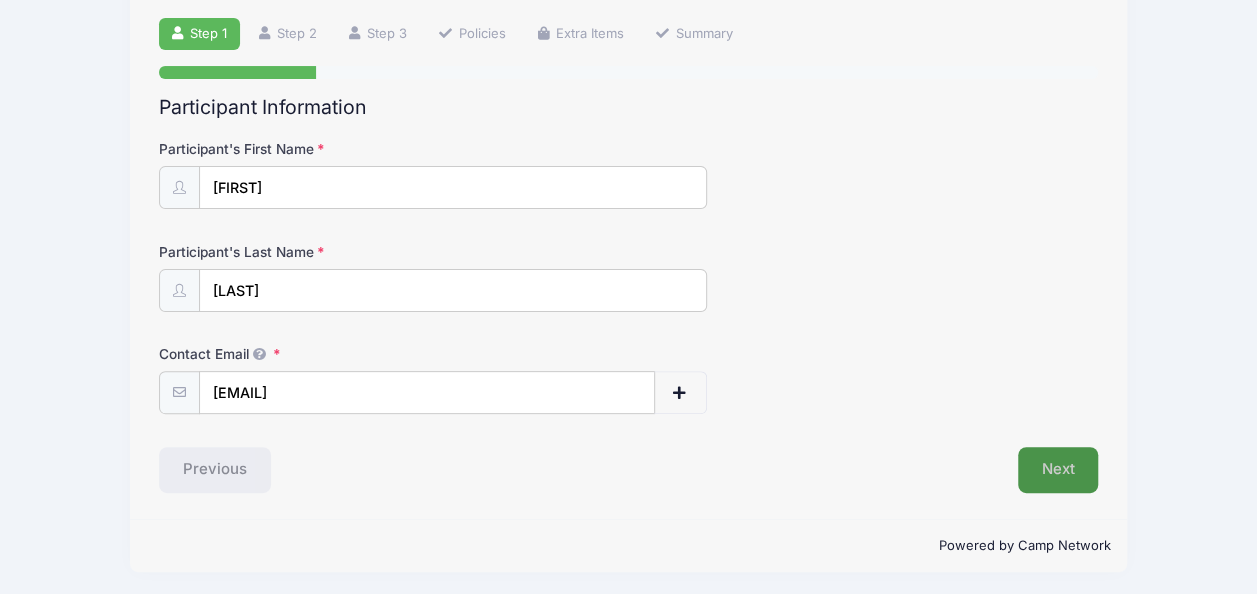 click on "Next" at bounding box center (1058, 470) 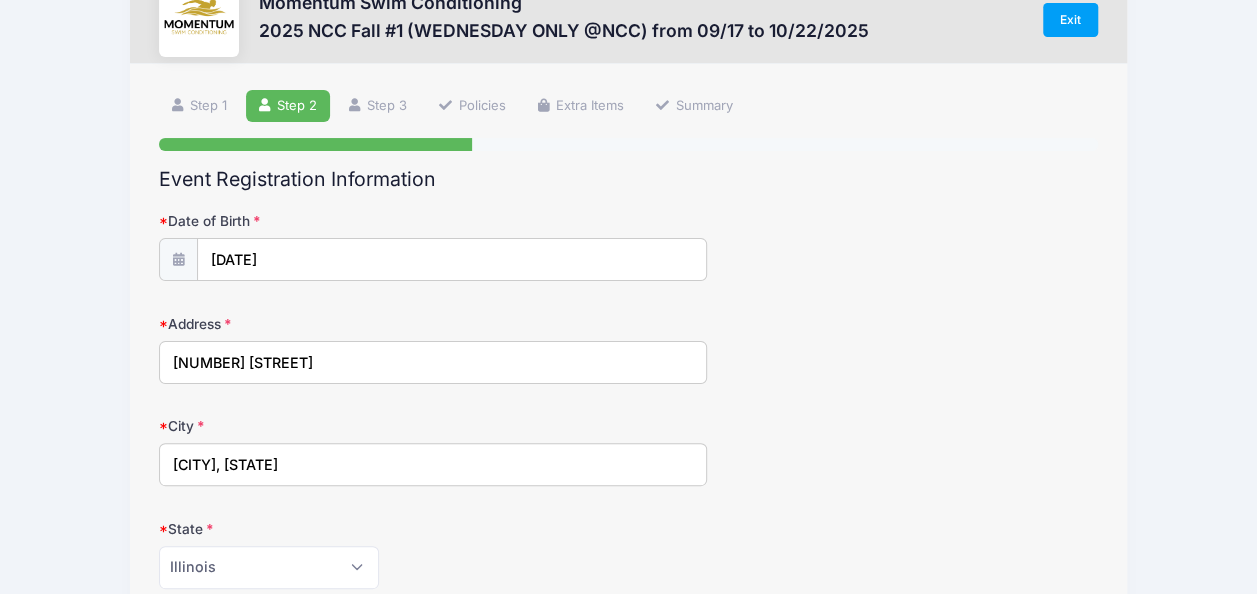 scroll, scrollTop: 0, scrollLeft: 0, axis: both 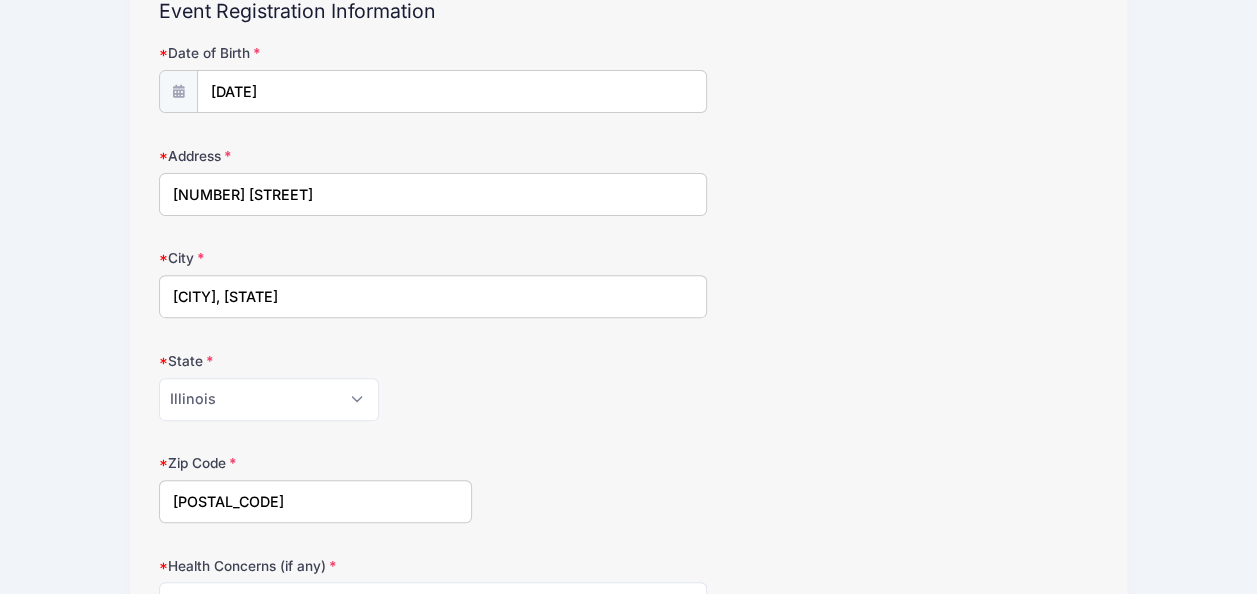 click on "Naperville, IL" at bounding box center [433, 296] 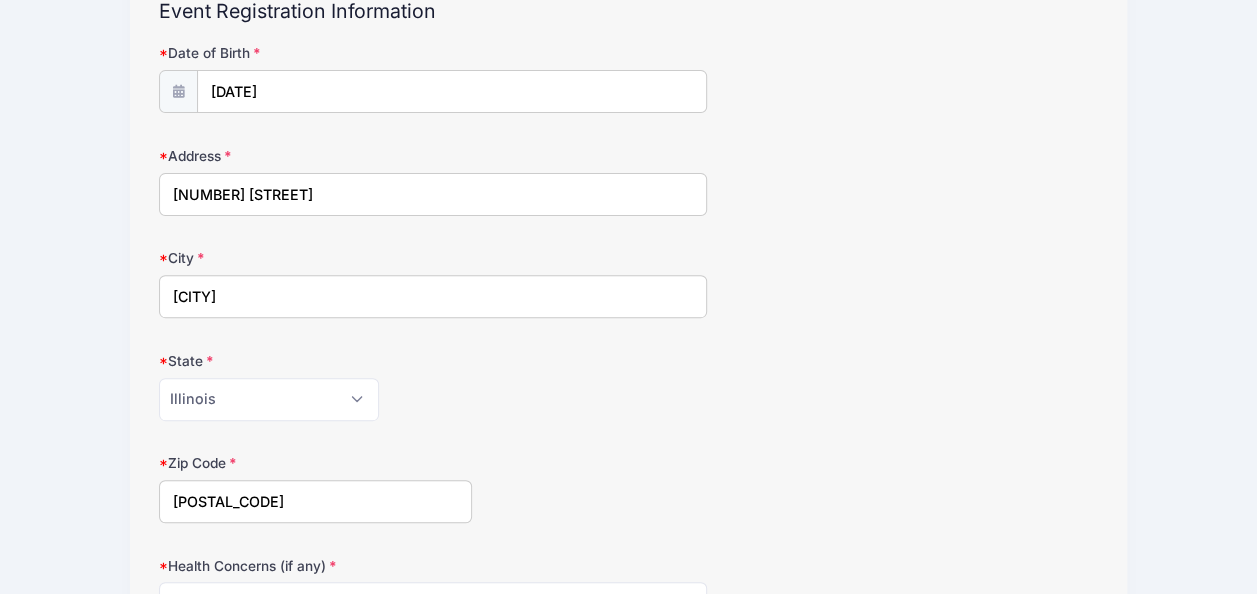 type on "Naperville" 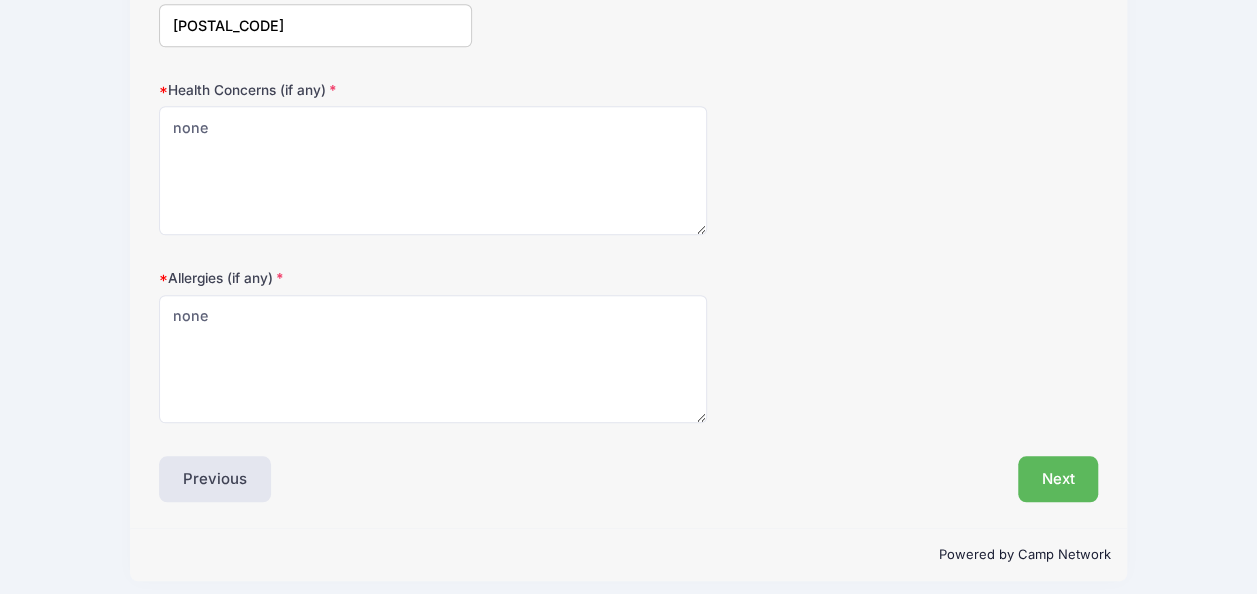 scroll, scrollTop: 713, scrollLeft: 0, axis: vertical 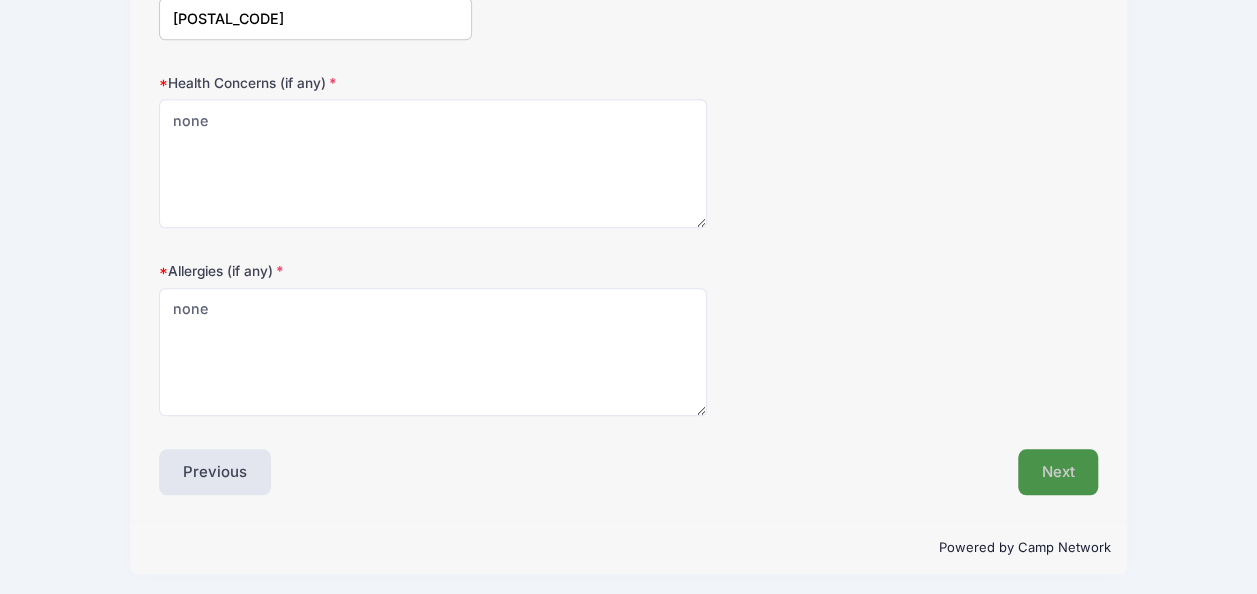 click on "Next" at bounding box center [1058, 472] 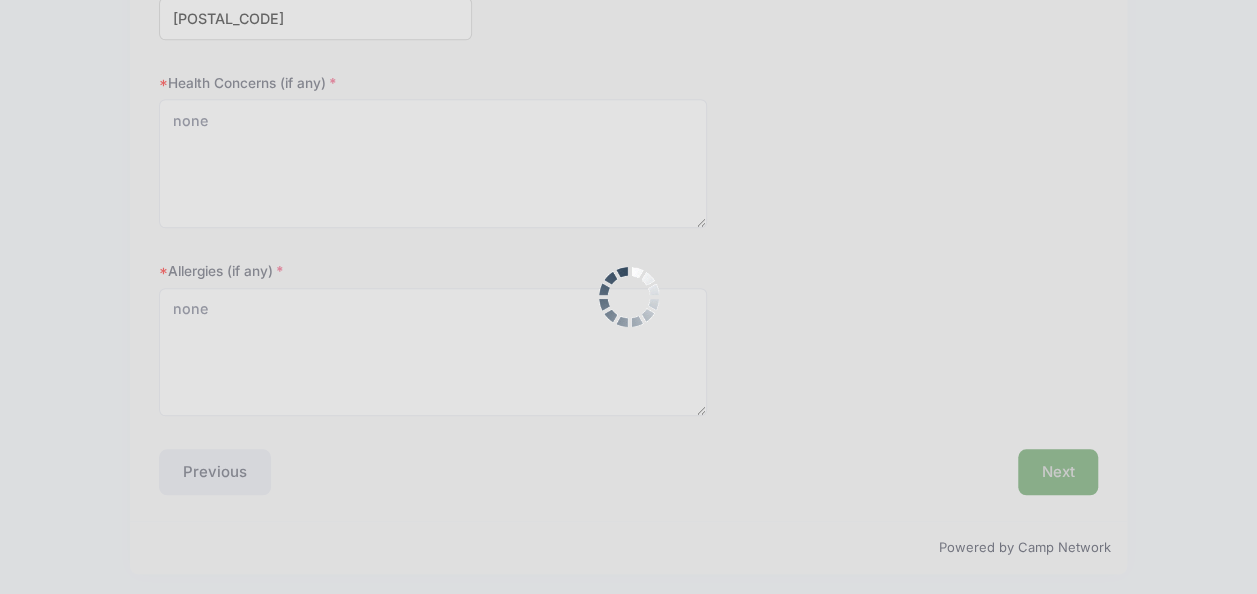 scroll, scrollTop: 0, scrollLeft: 0, axis: both 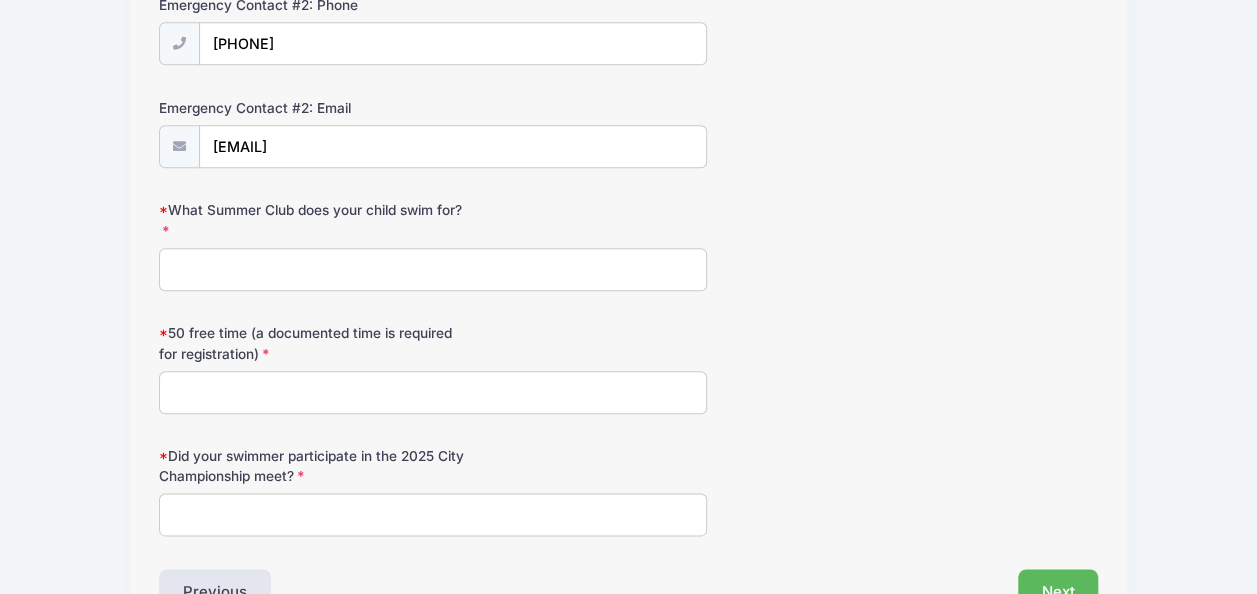 click on "What Summer Club does your child swim for?" at bounding box center [433, 269] 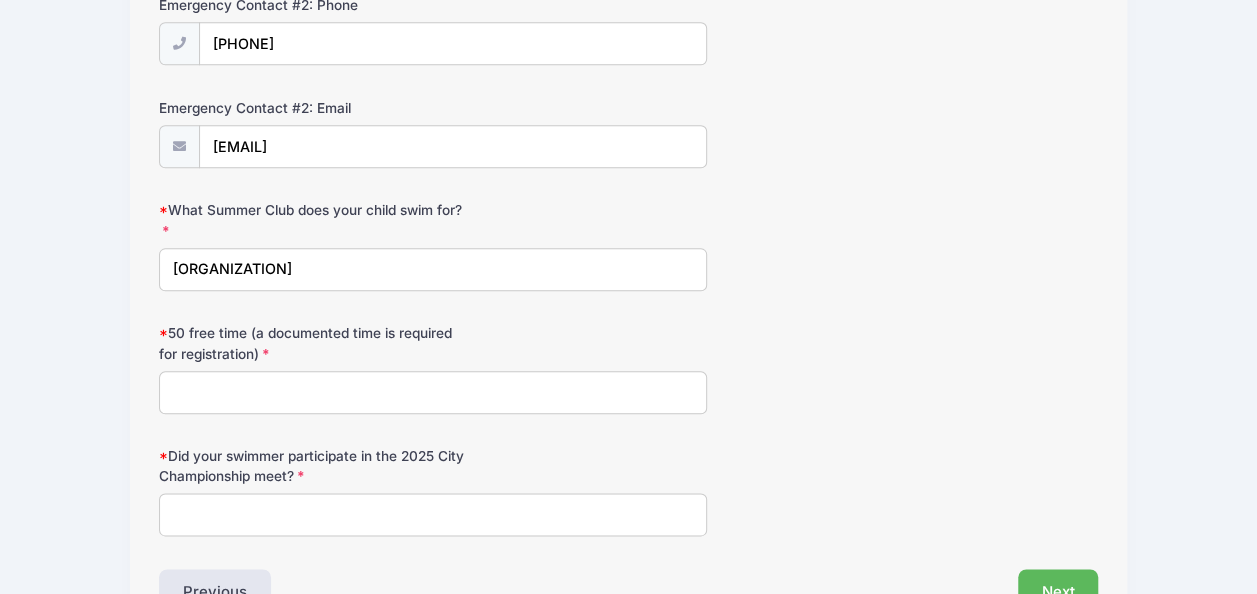type on "Naperville Tennis Club" 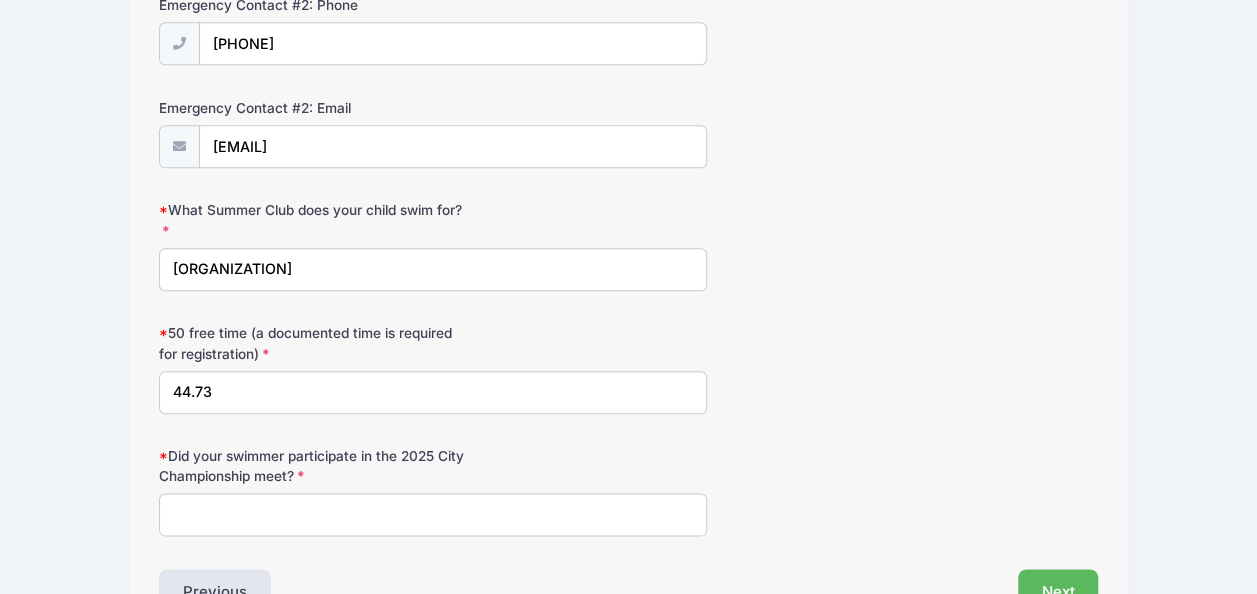 scroll, scrollTop: 1112, scrollLeft: 0, axis: vertical 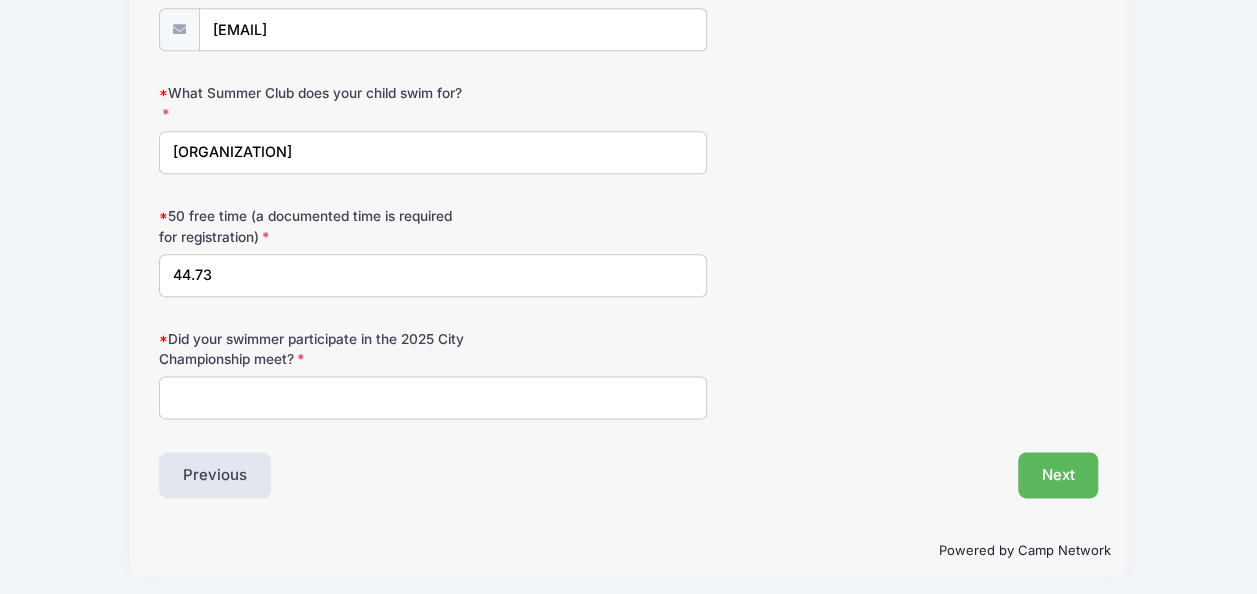 type on "44.73" 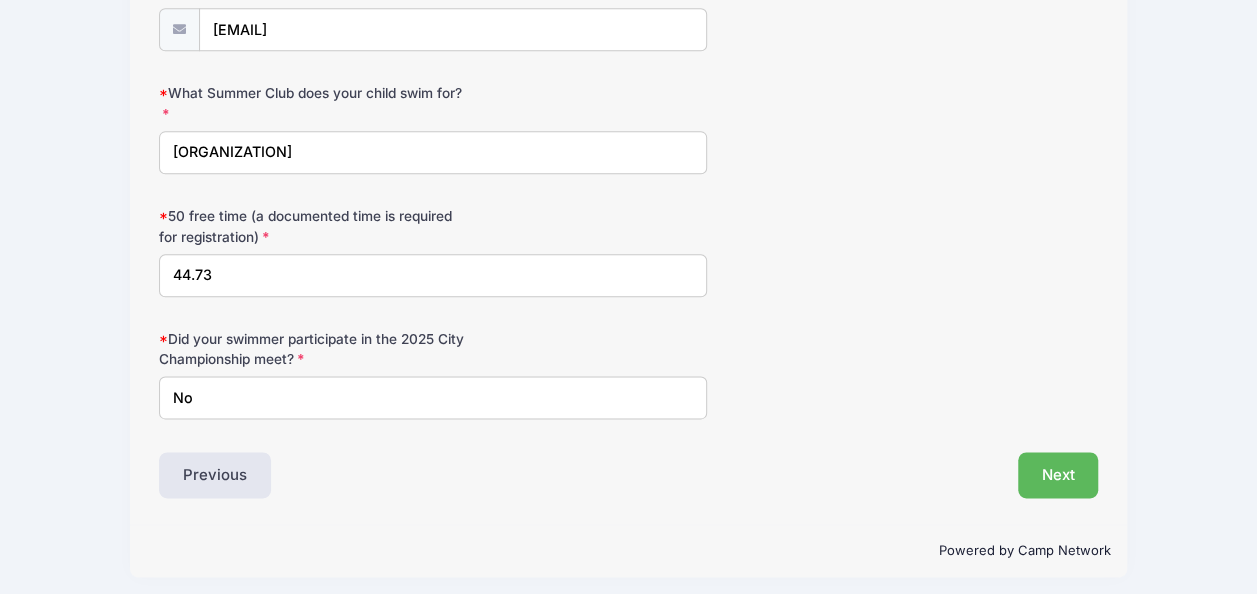 type on "No" 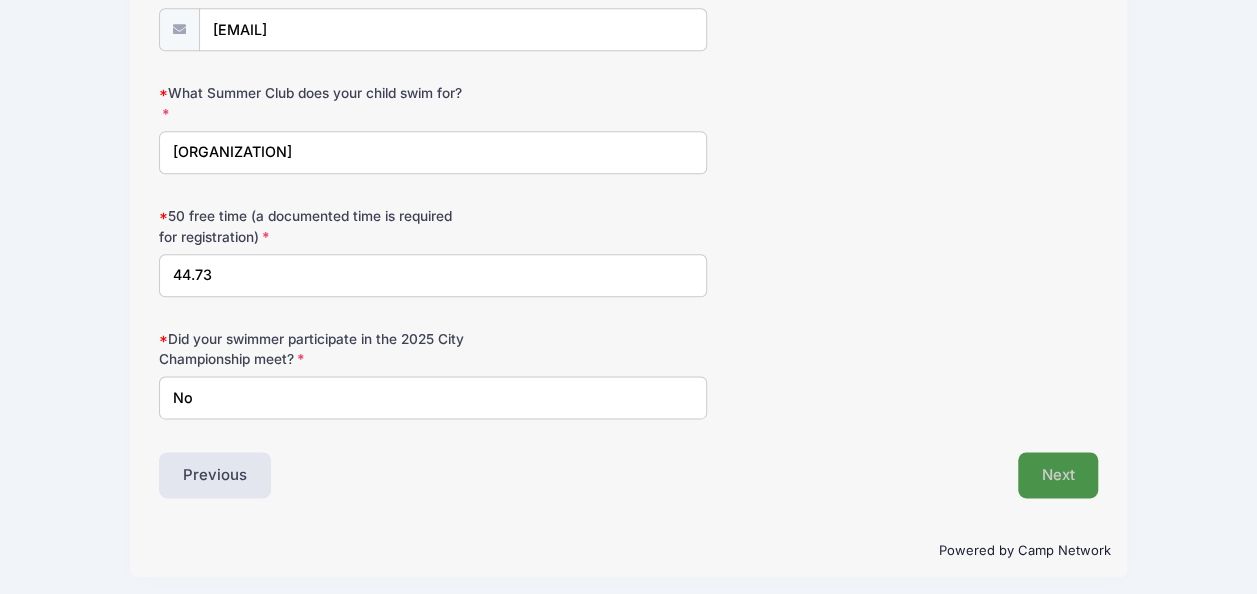 click on "Next" at bounding box center [1058, 475] 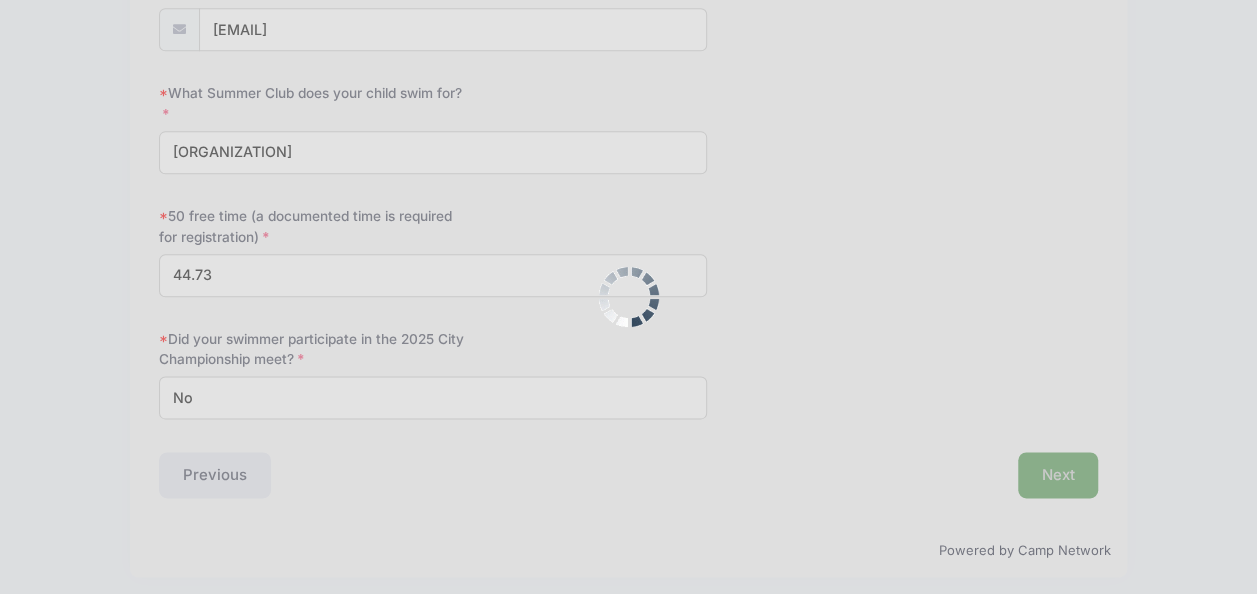 scroll, scrollTop: 280, scrollLeft: 0, axis: vertical 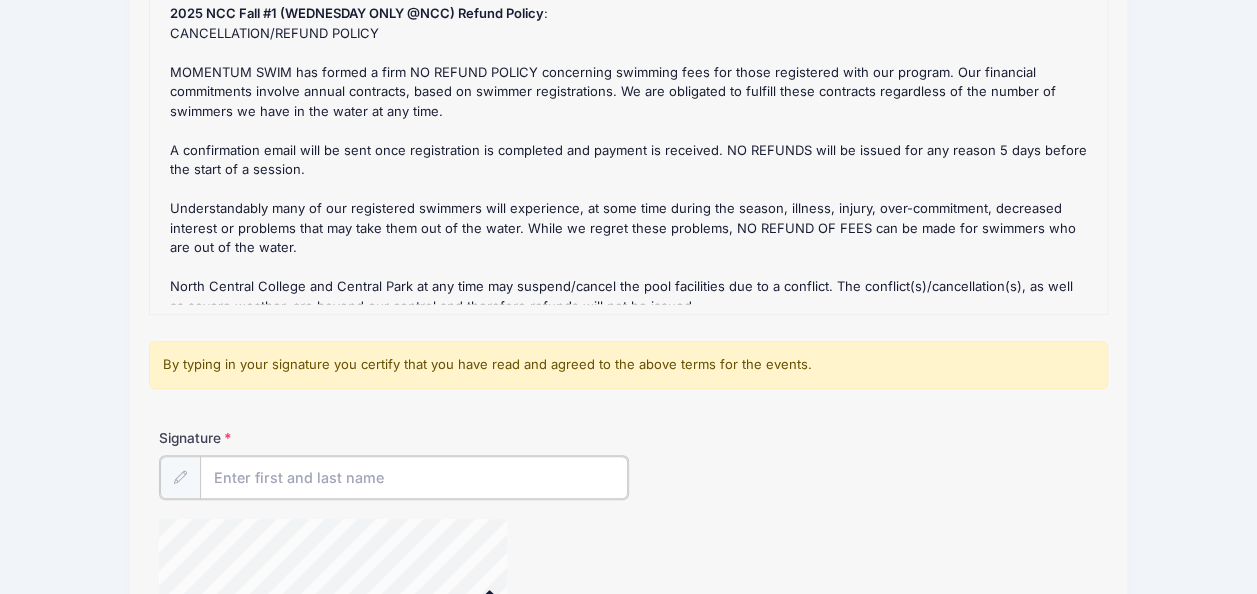 click on "Signature" at bounding box center (414, 477) 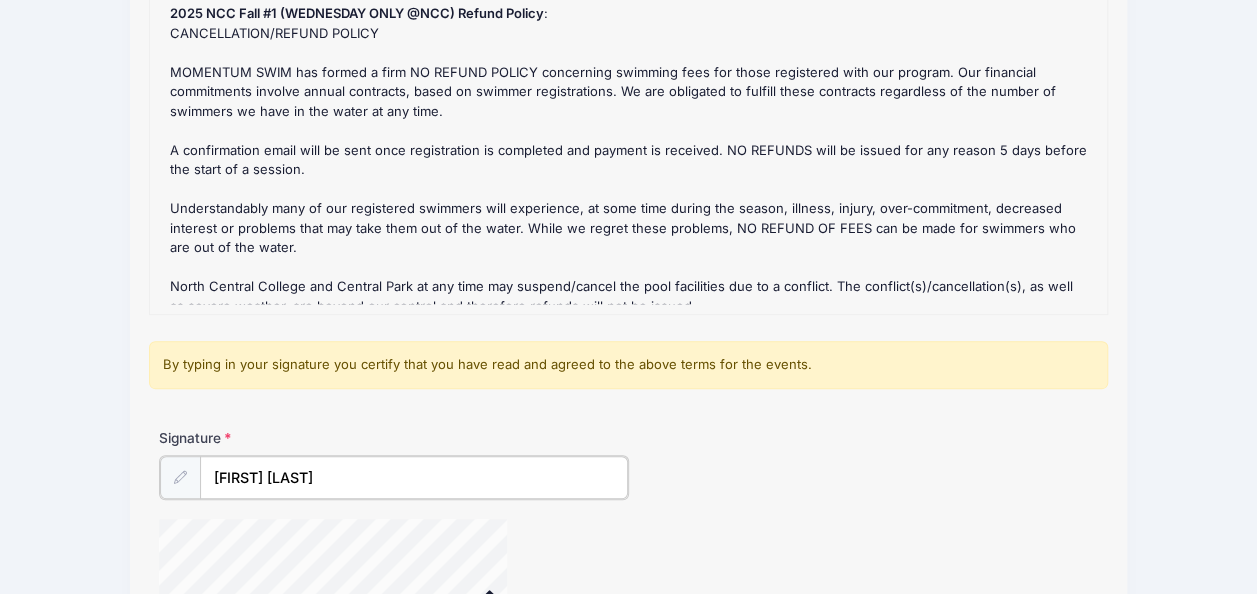 type on "Katherine Cox" 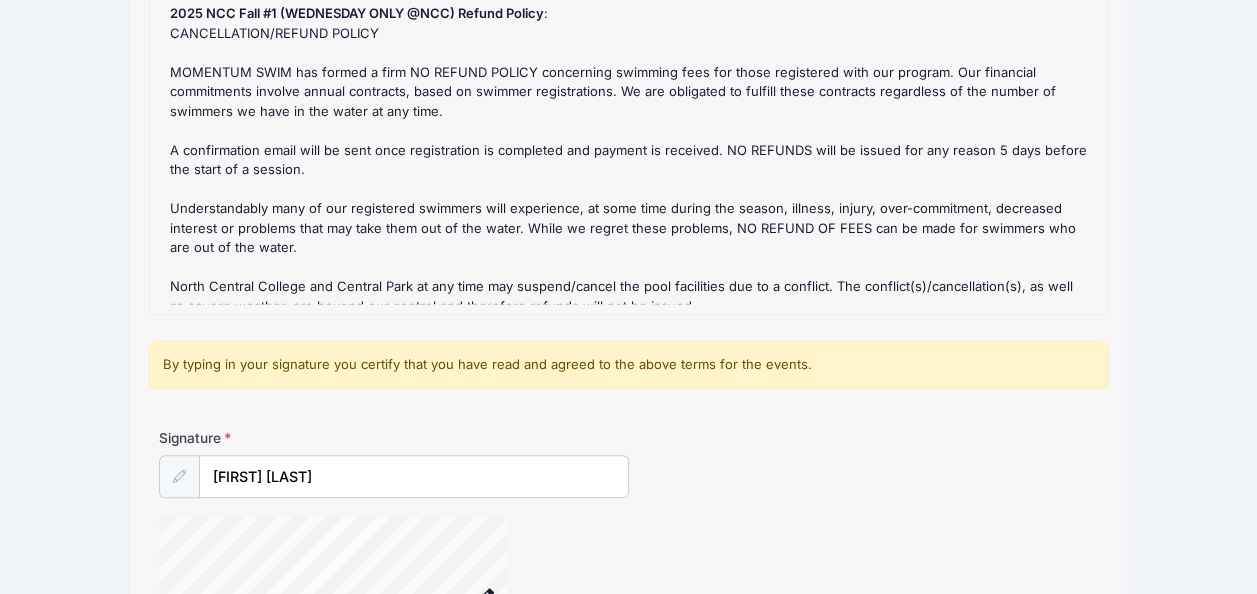 click on "Signature
Katherine Cox" at bounding box center [628, 463] 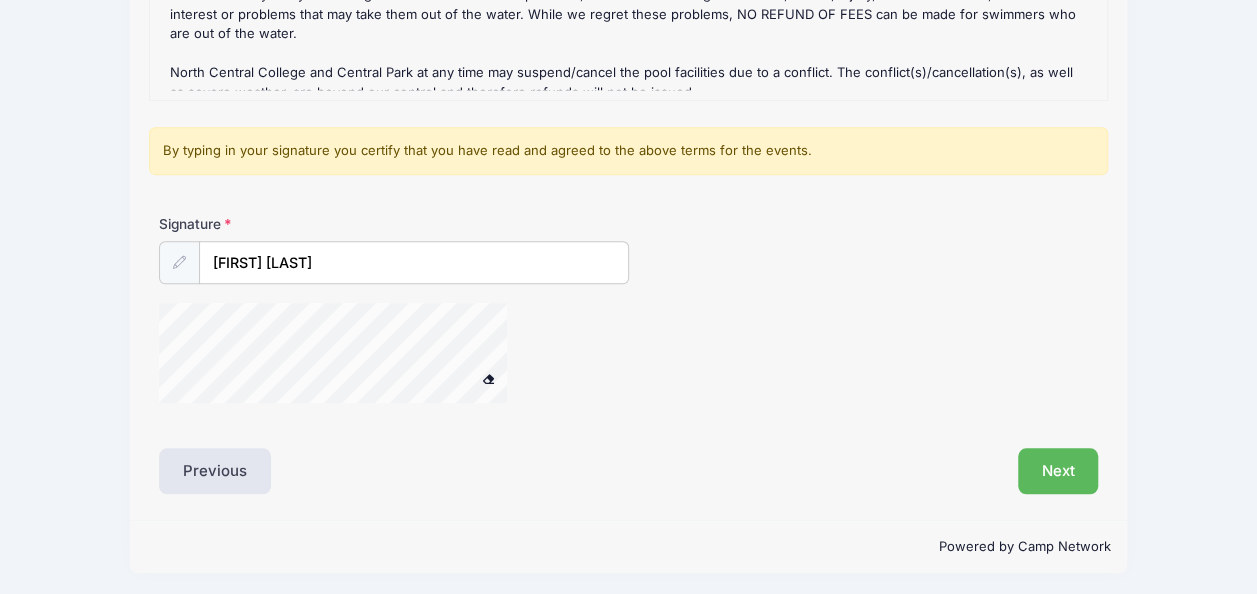 scroll, scrollTop: 482, scrollLeft: 0, axis: vertical 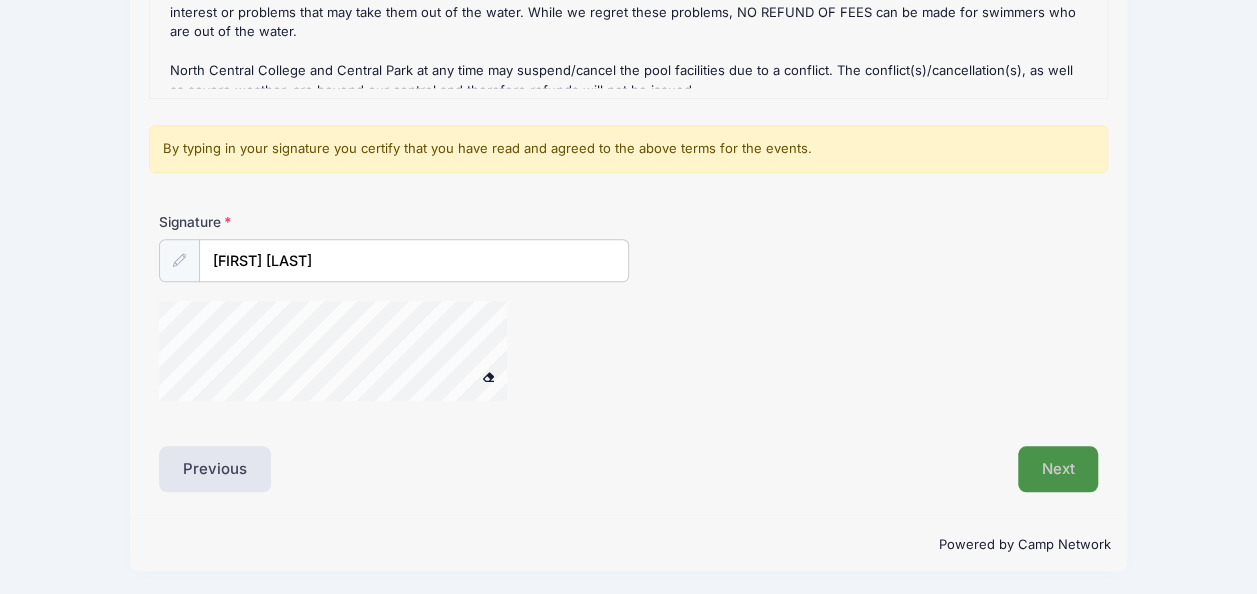 click on "Next" at bounding box center [1058, 469] 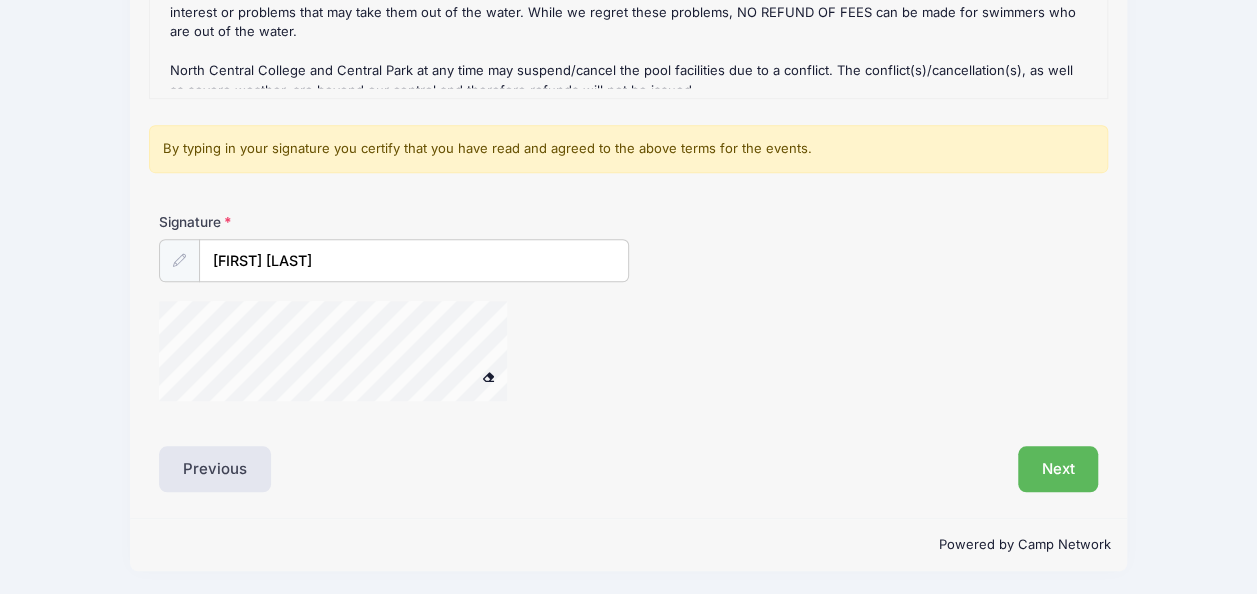 click at bounding box center [488, 376] 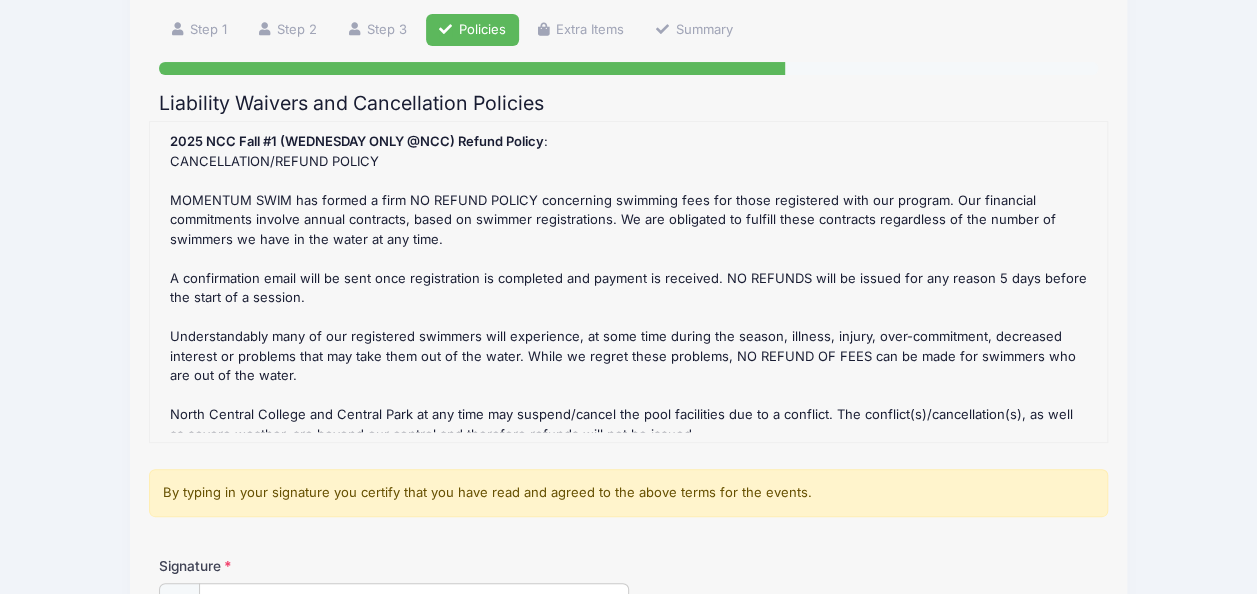 scroll, scrollTop: 118, scrollLeft: 0, axis: vertical 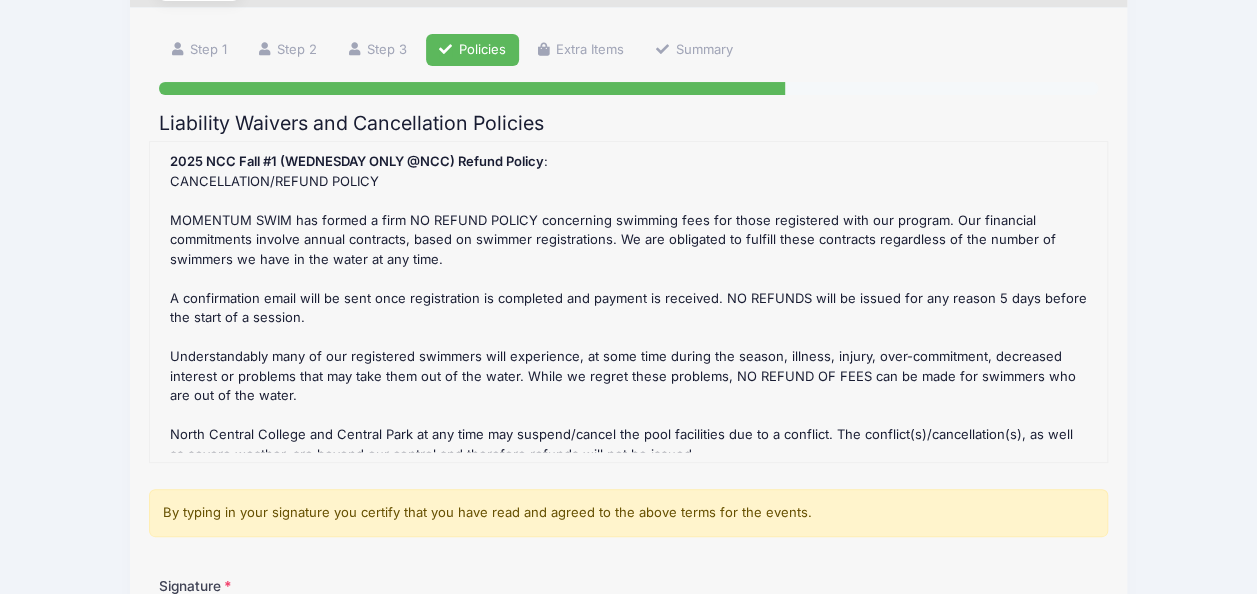 click on "2025 NCC Fall #1 (WEDNESDAY ONLY @NCC) Refund Policy :
CANCELLATION/REFUND POLICY
MOMENTUM SWIM has formed a firm NO REFUND POLICY concerning swimming fees for those registered with our program.  Our financial commitments involve annual contracts, based on swimmer registrations. We are obligated to fulfill these contracts regardless of the number of swimmers we have in the water at any time.
A confirmation email will be sent once registration is completed and payment is received. NO REFUNDS will be issued for any reason 5 days before  the start of a session.
Understandably many of our registered swimmers will experience, at some time during the season, illness, injury, over-commitment, decreased interest or problems that may take them out of the water. While we regret these problems, NO REFUND OF FEES can be made for swimmers who are out of the water.
2025 NCC Fall #1 (WEDNESDAY ONLY @NCC) Waiver(s) :
MOMENTUM SWIM CONDITIONING
Program Waiver & Release of All Claims" at bounding box center (628, 302) 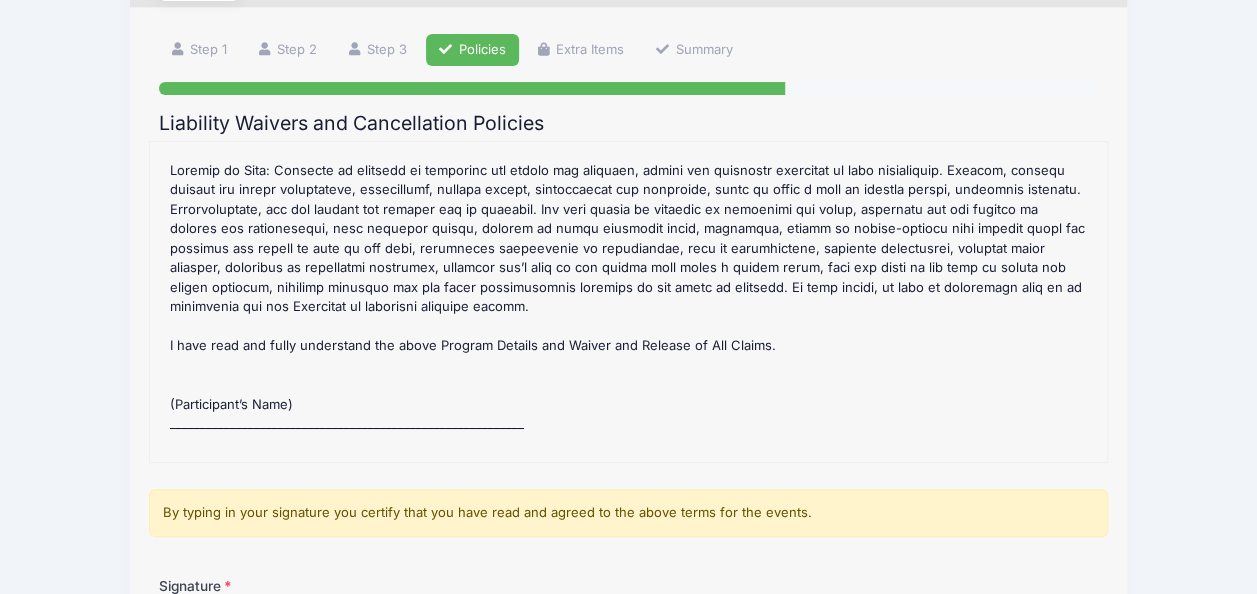 scroll, scrollTop: 908, scrollLeft: 0, axis: vertical 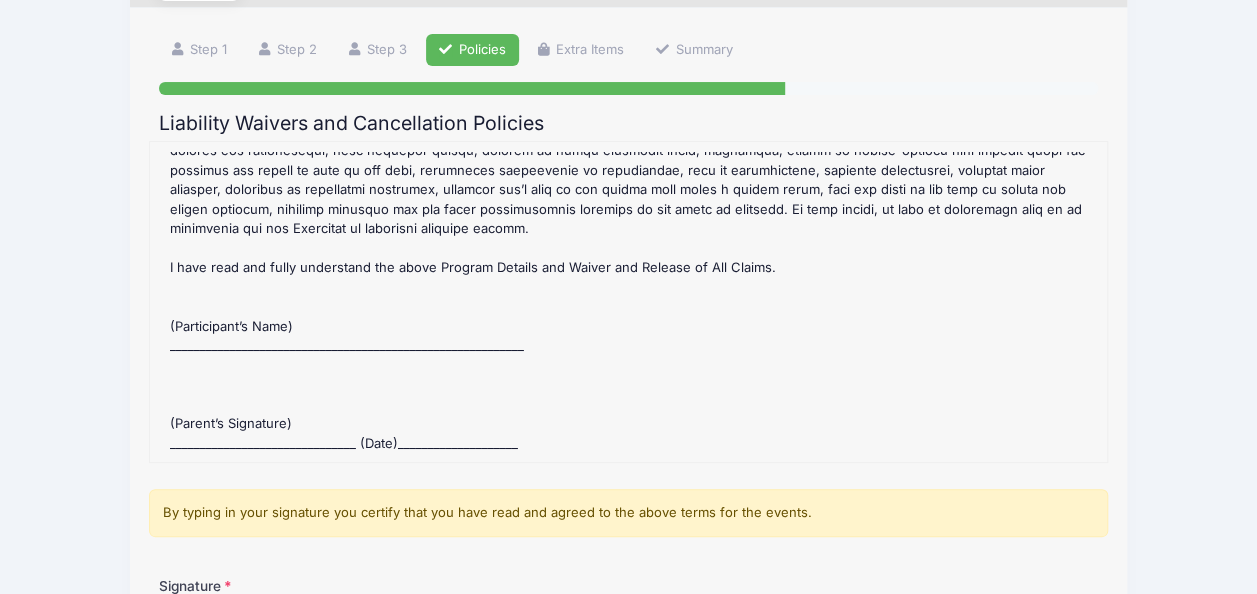 click on "2025 NCC Fall #1 (WEDNESDAY ONLY @NCC) Refund Policy :
CANCELLATION/REFUND POLICY
MOMENTUM SWIM has formed a firm NO REFUND POLICY concerning swimming fees for those registered with our program.  Our financial commitments involve annual contracts, based on swimmer registrations. We are obligated to fulfill these contracts regardless of the number of swimmers we have in the water at any time.
A confirmation email will be sent once registration is completed and payment is received. NO REFUNDS will be issued for any reason 5 days before  the start of a session.
Understandably many of our registered swimmers will experience, at some time during the season, illness, injury, over-commitment, decreased interest or problems that may take them out of the water. While we regret these problems, NO REFUND OF FEES can be made for swimmers who are out of the water.
2025 NCC Fall #1 (WEDNESDAY ONLY @NCC) Waiver(s) :
MOMENTUM SWIM CONDITIONING
Program Waiver & Release of All Claims" at bounding box center [628, 302] 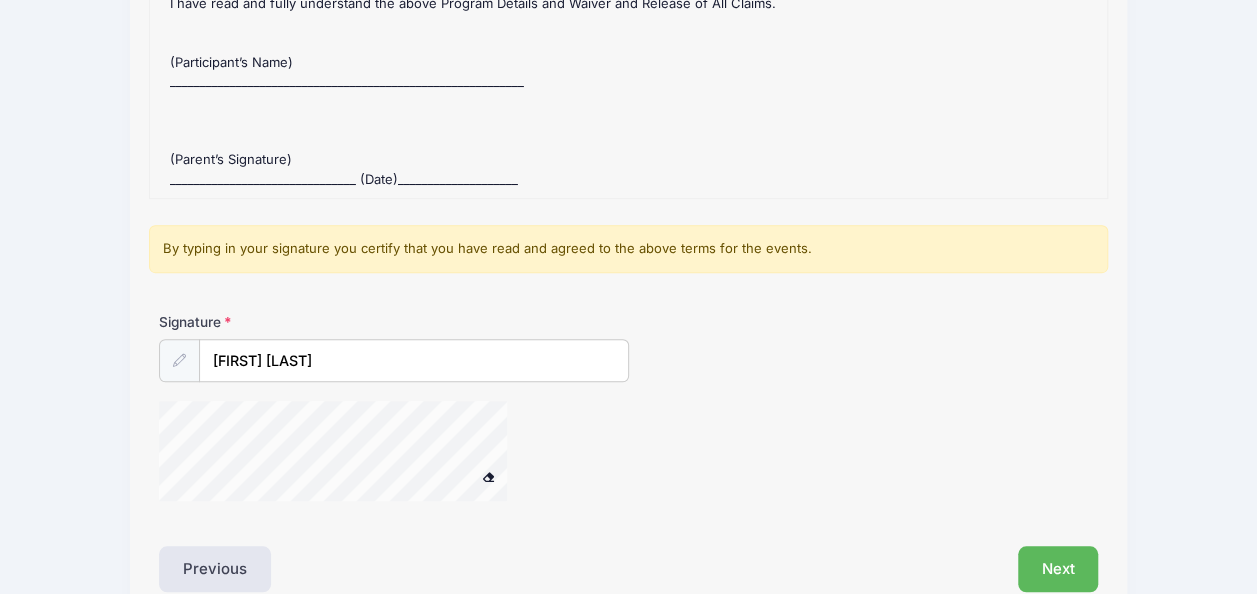 scroll, scrollTop: 463, scrollLeft: 0, axis: vertical 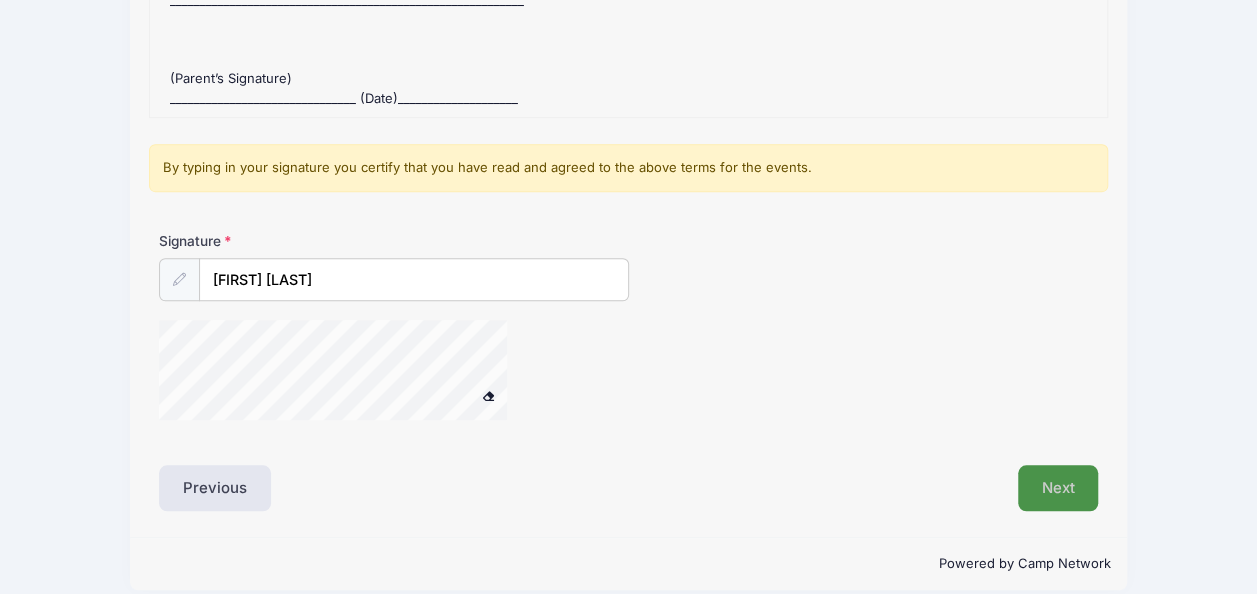 click on "Next" at bounding box center (1058, 488) 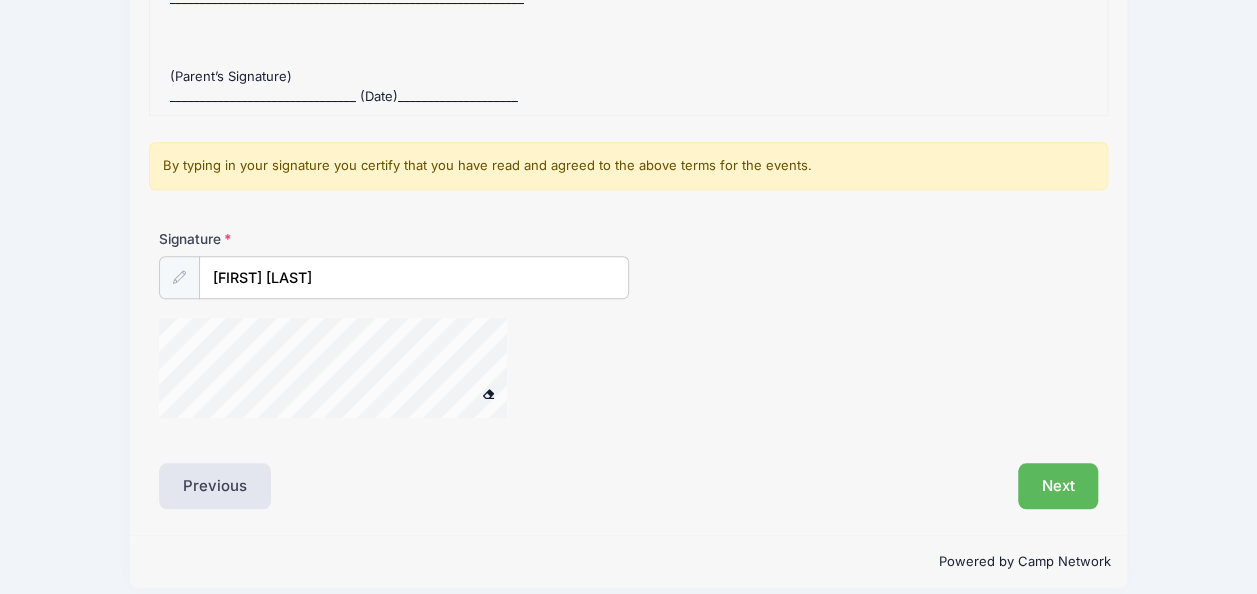 scroll, scrollTop: 466, scrollLeft: 0, axis: vertical 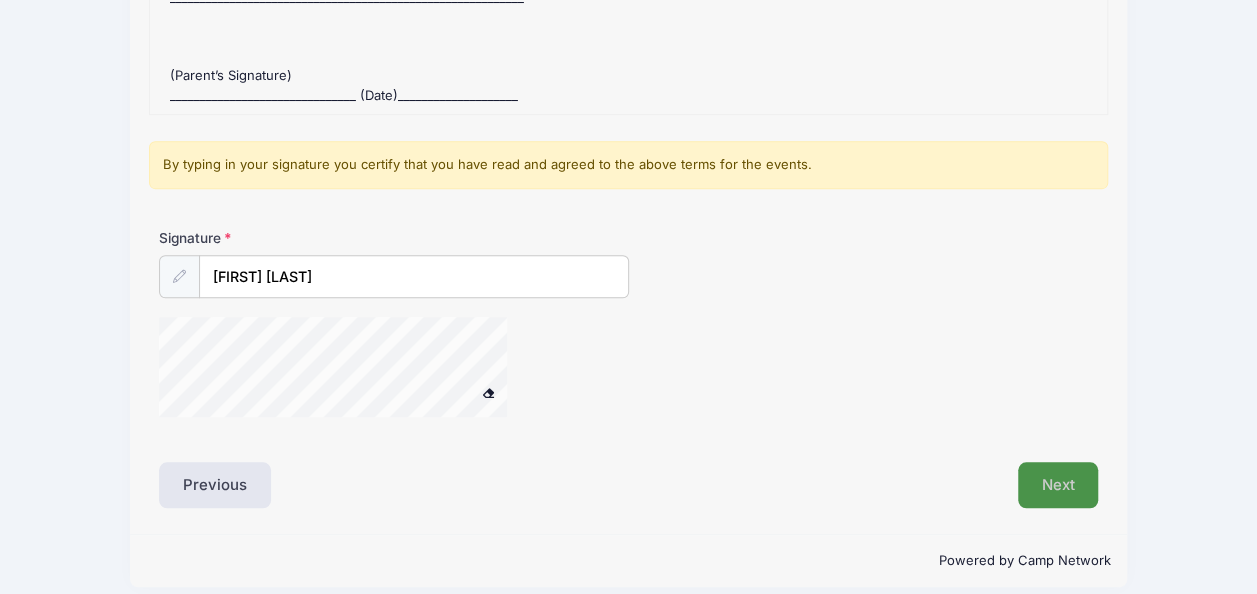click on "Next" at bounding box center [1058, 485] 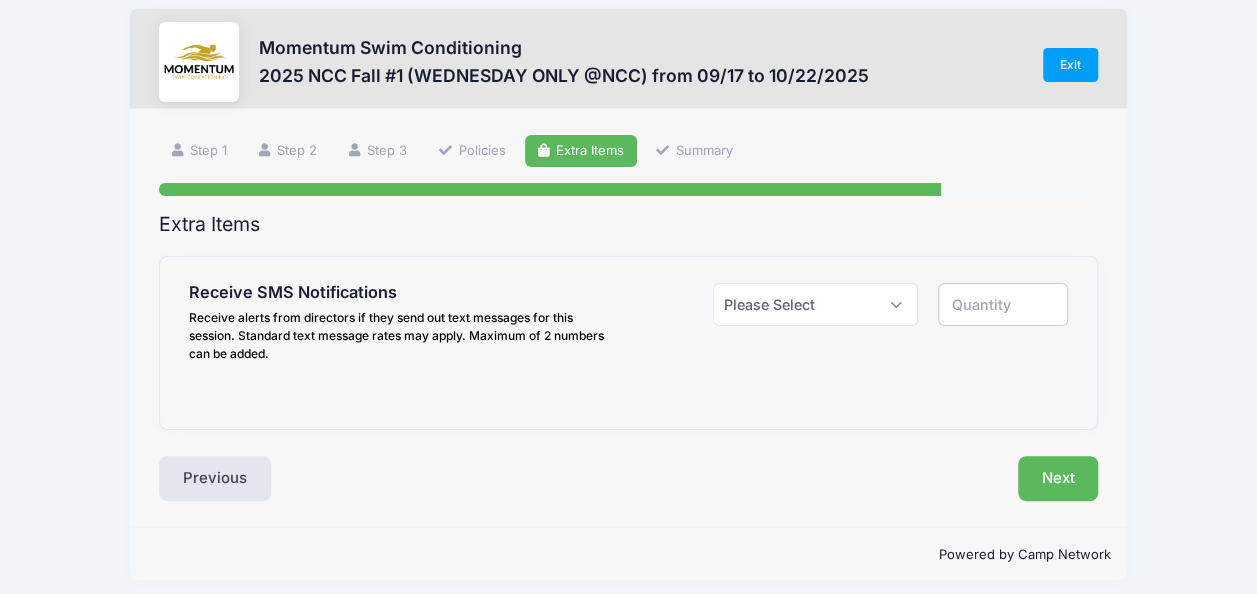 scroll, scrollTop: 0, scrollLeft: 0, axis: both 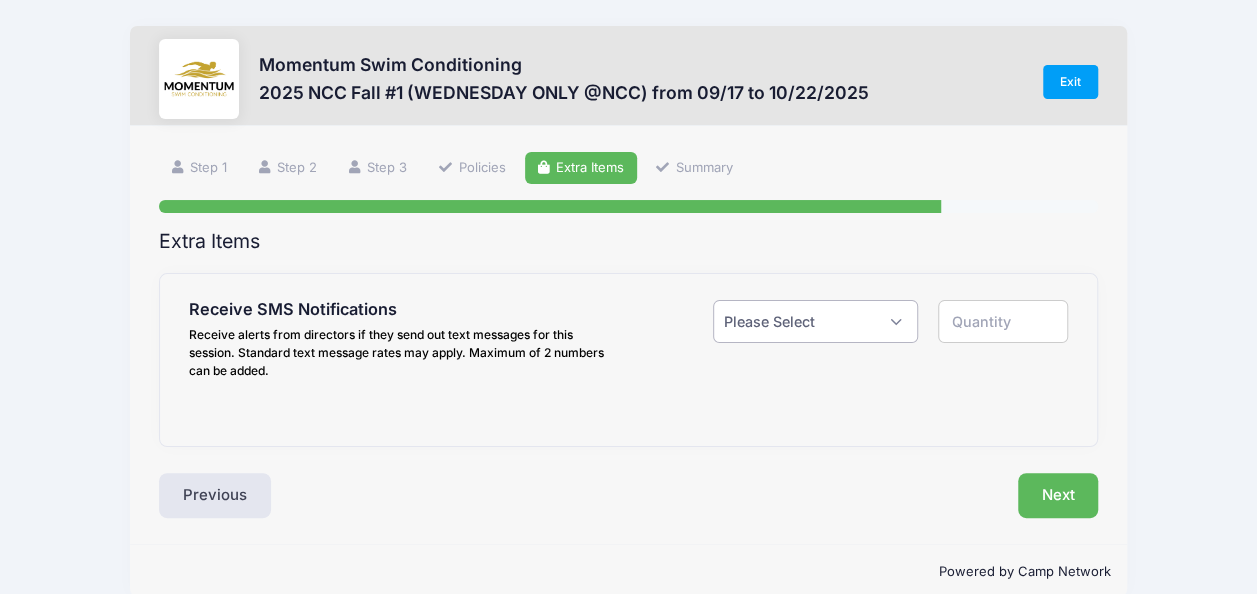 click on "Please Select Yes ($0.00)
No" at bounding box center (815, 321) 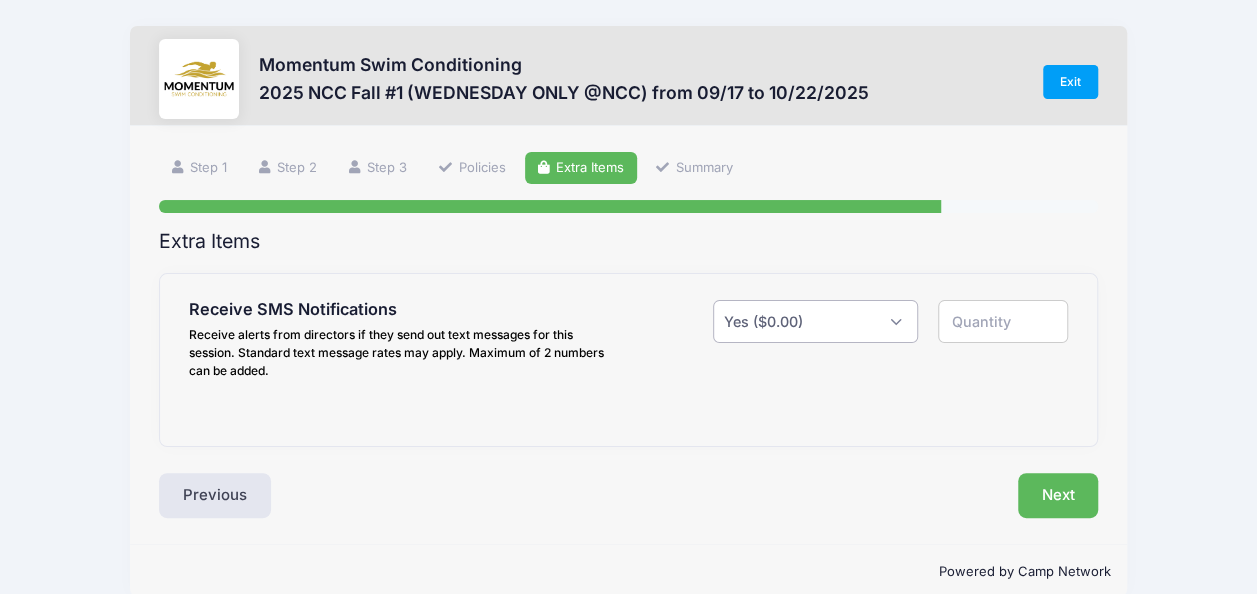 click on "Please Select Yes ($0.00)
No" at bounding box center (815, 321) 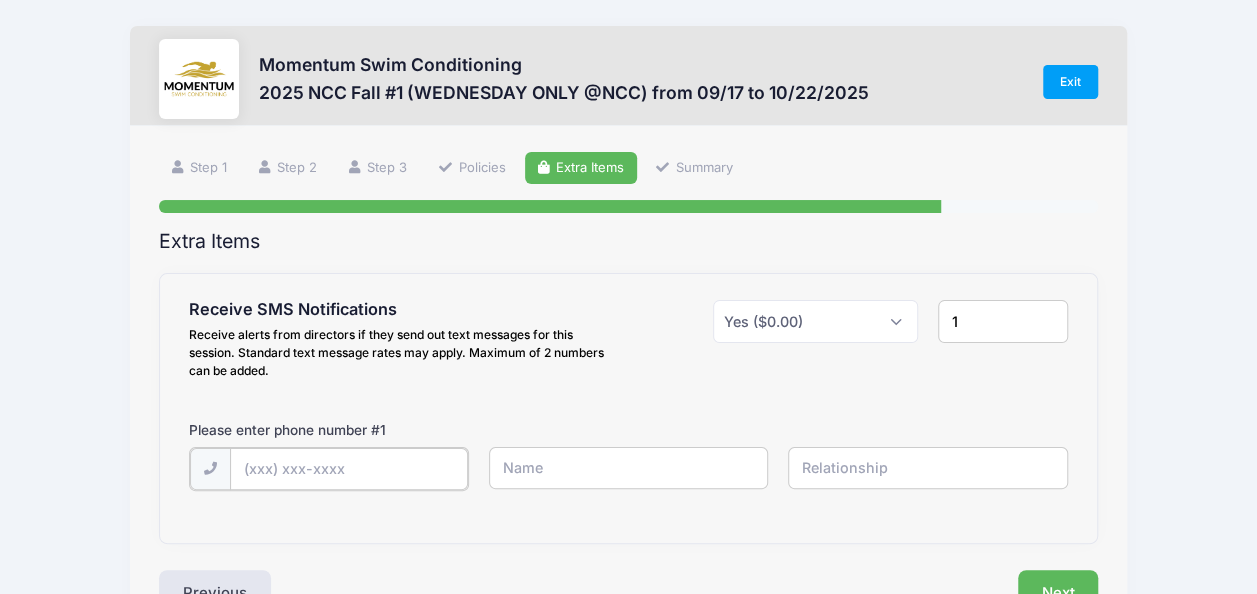 click at bounding box center [0, 0] 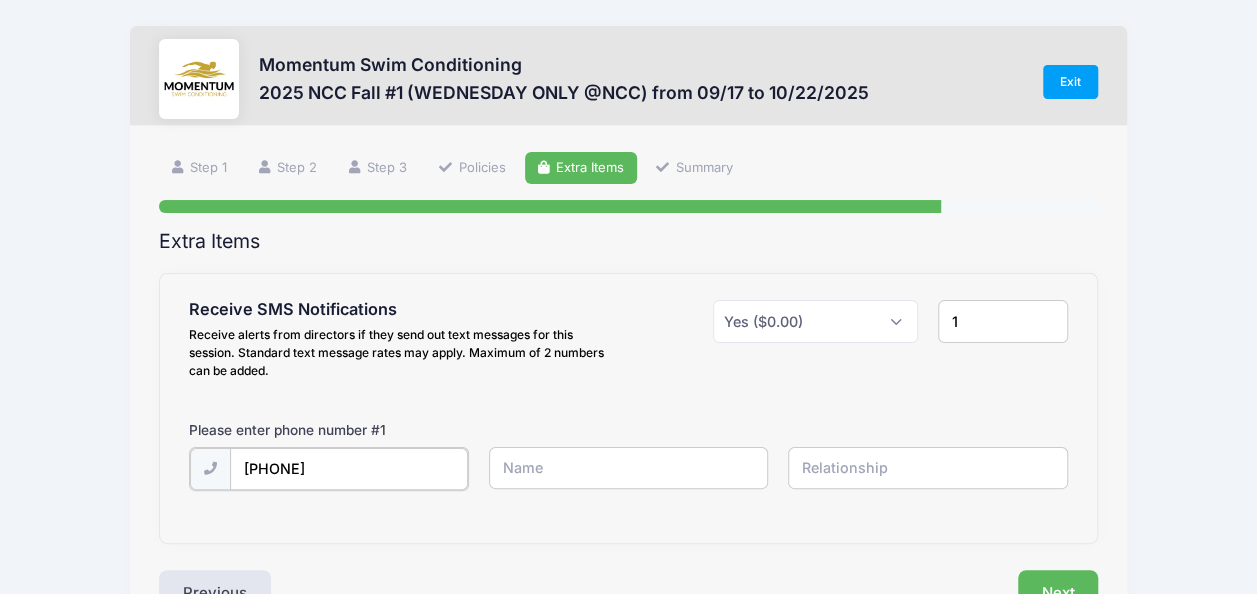 type on "(864) 617-1218" 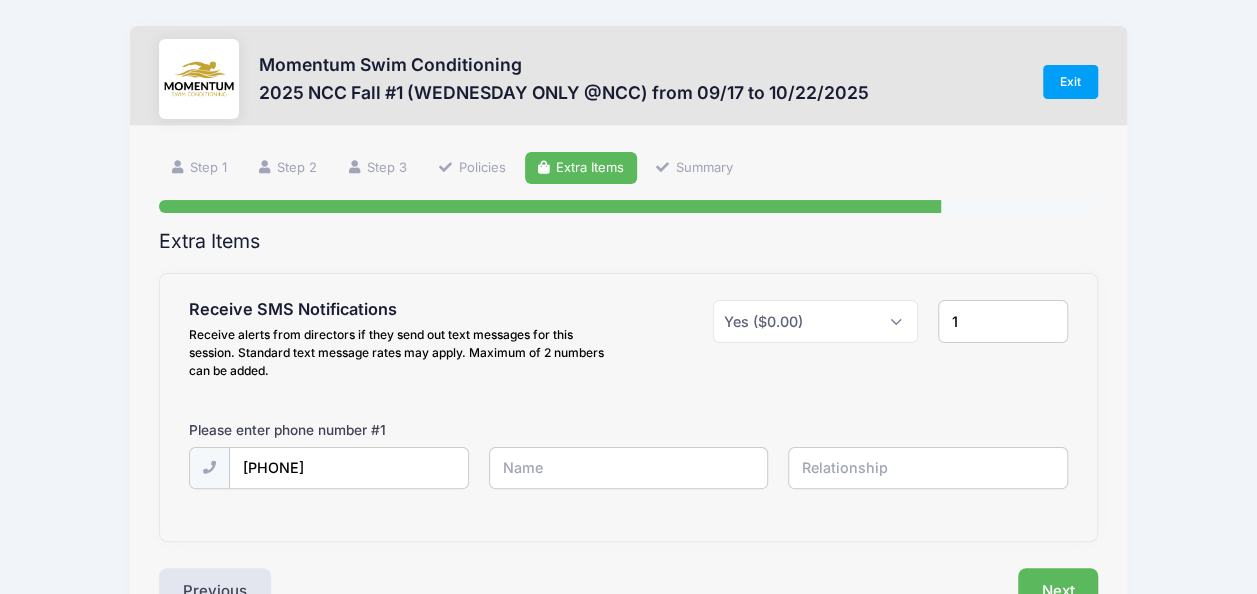 click at bounding box center (0, 0) 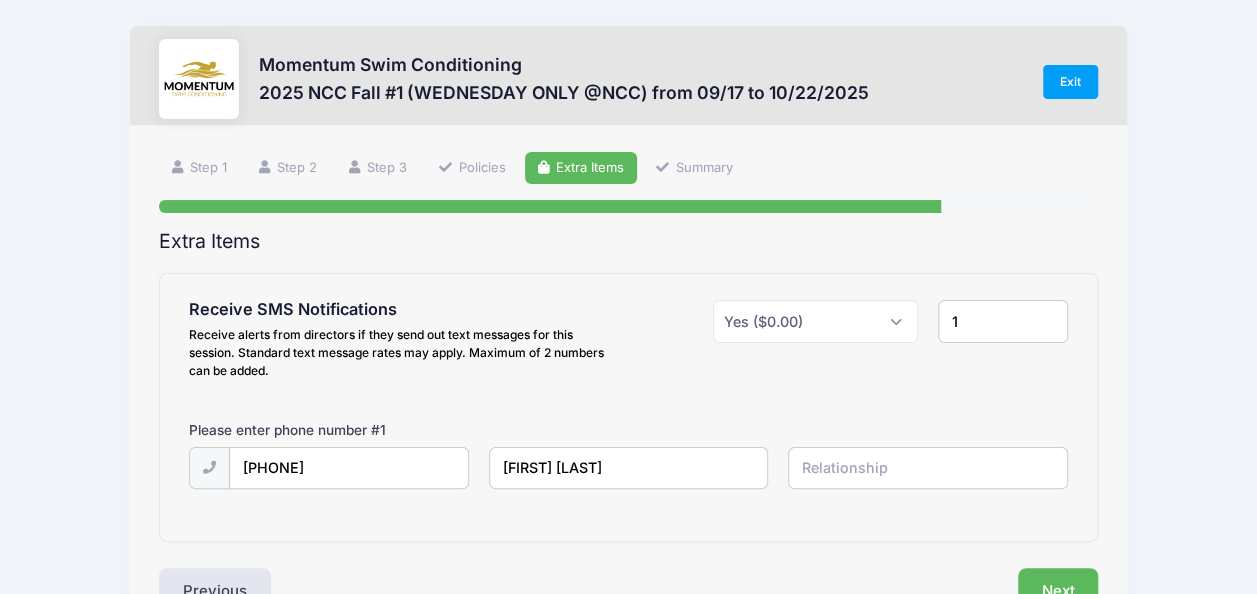 type on "Katherine Cox" 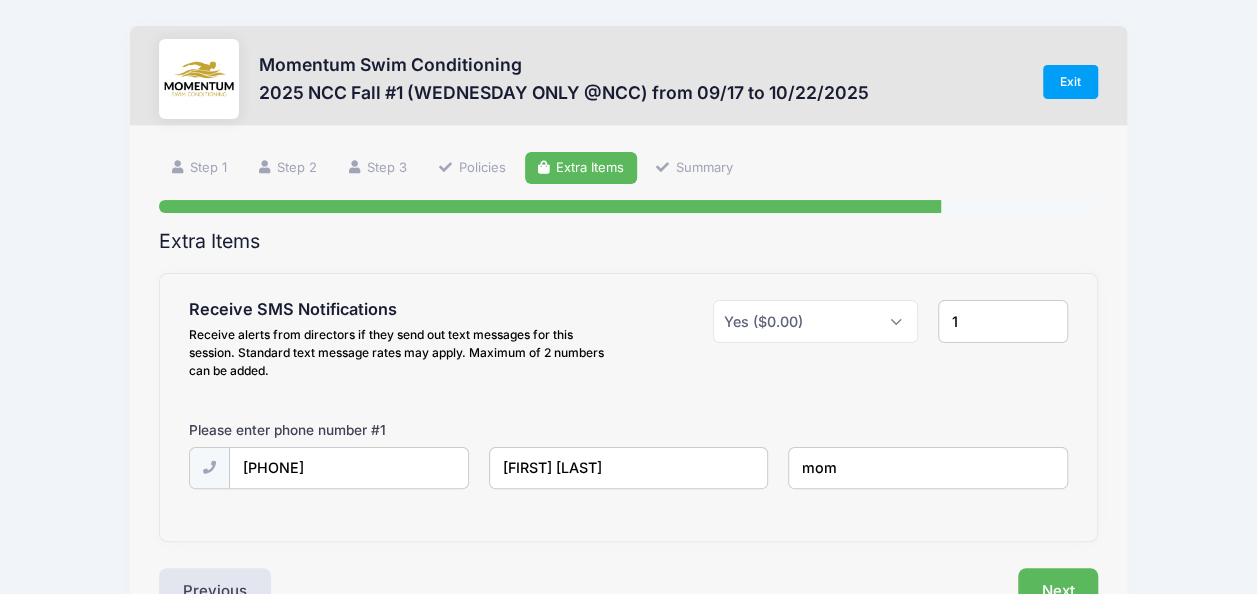 type on "mom" 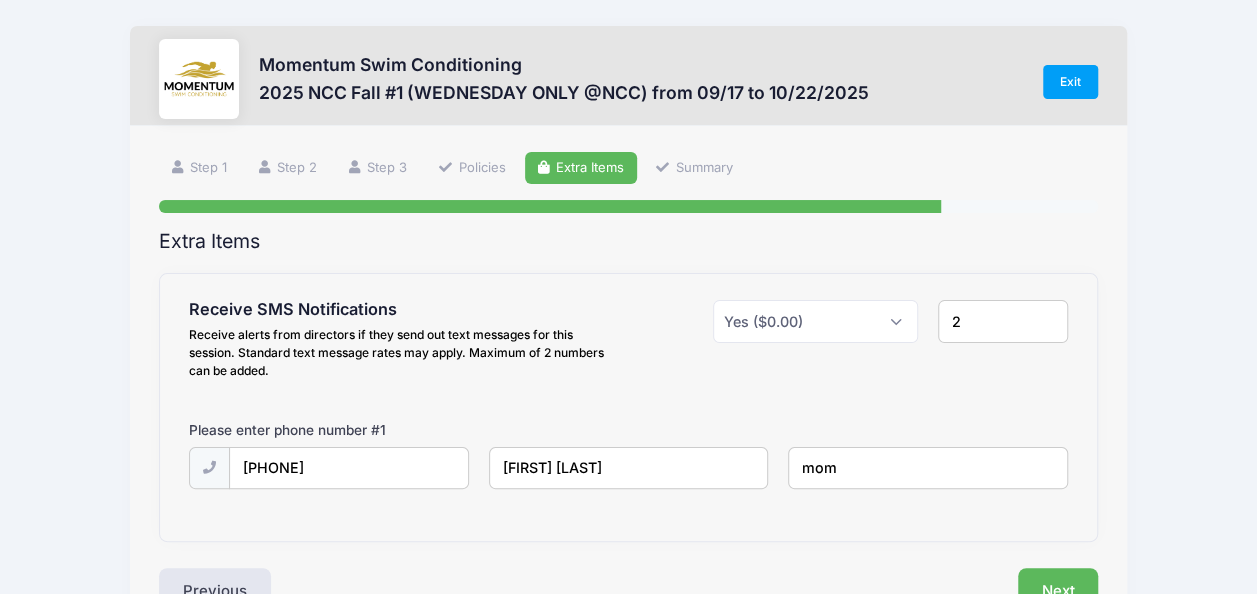 type on "2" 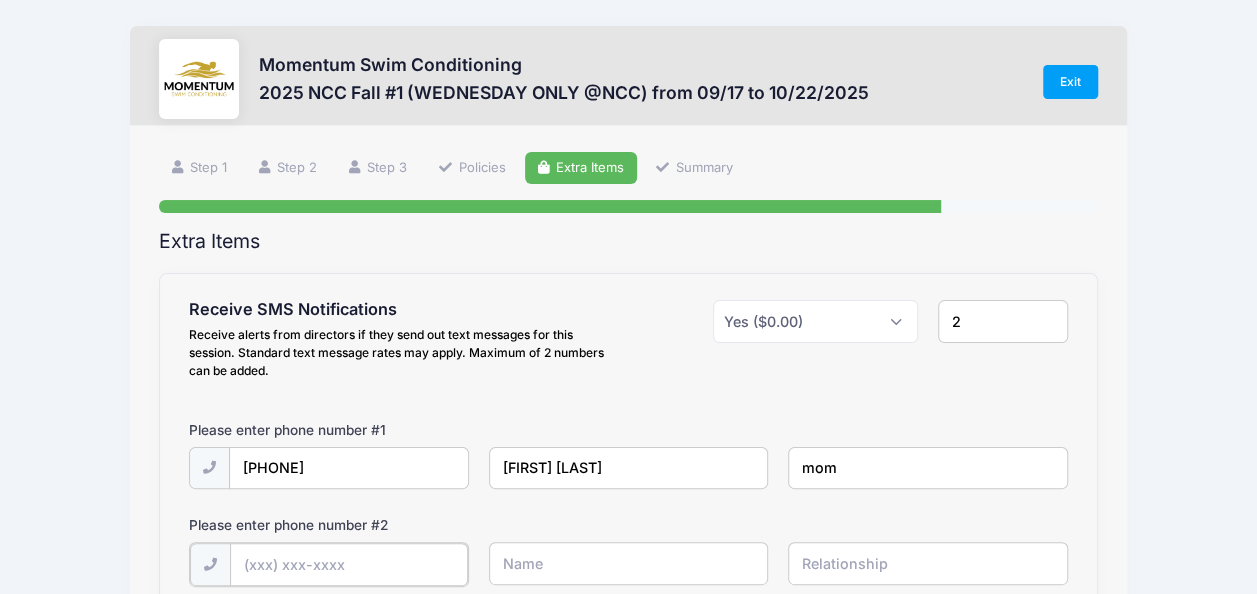 click at bounding box center (0, 0) 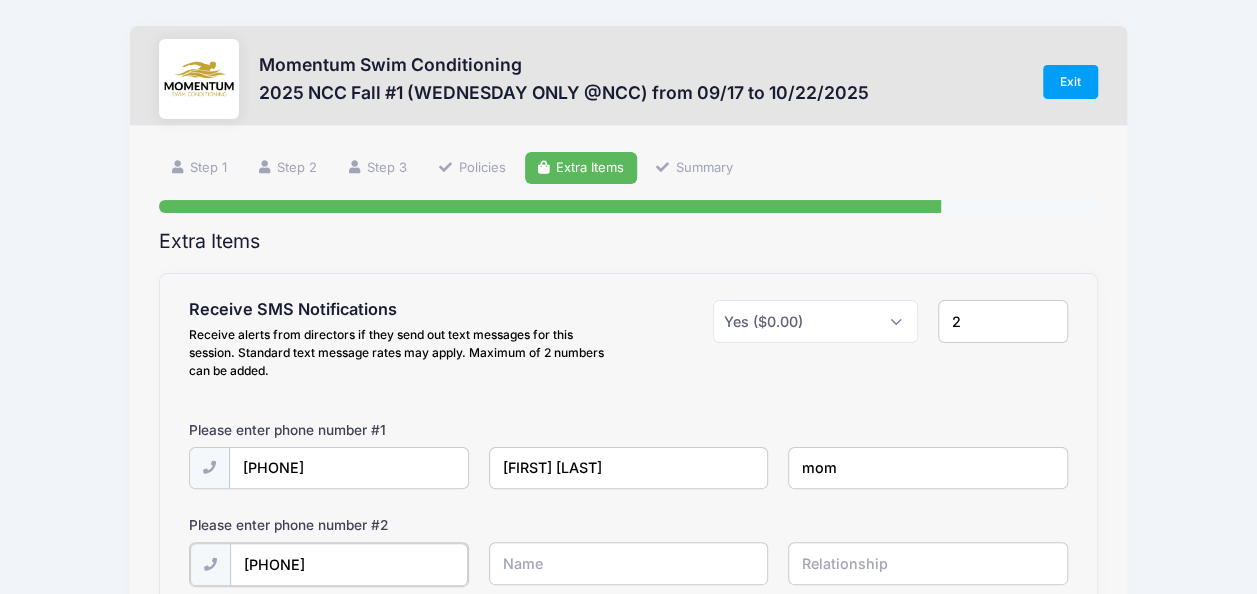 type on "(734) 383-2641" 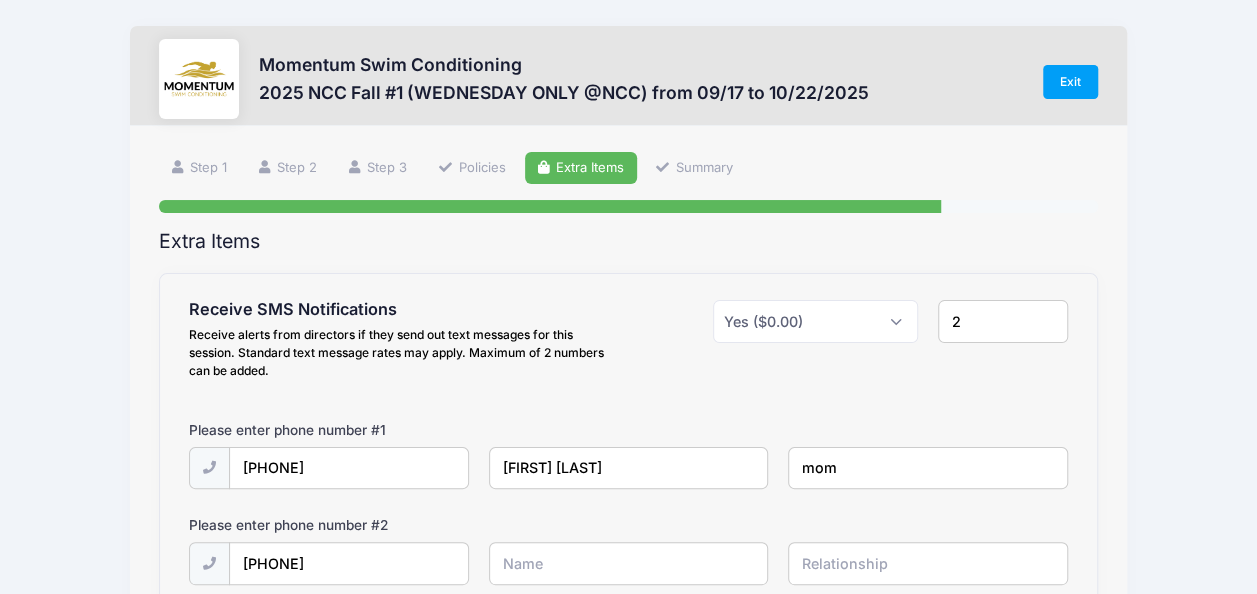 click at bounding box center [0, 0] 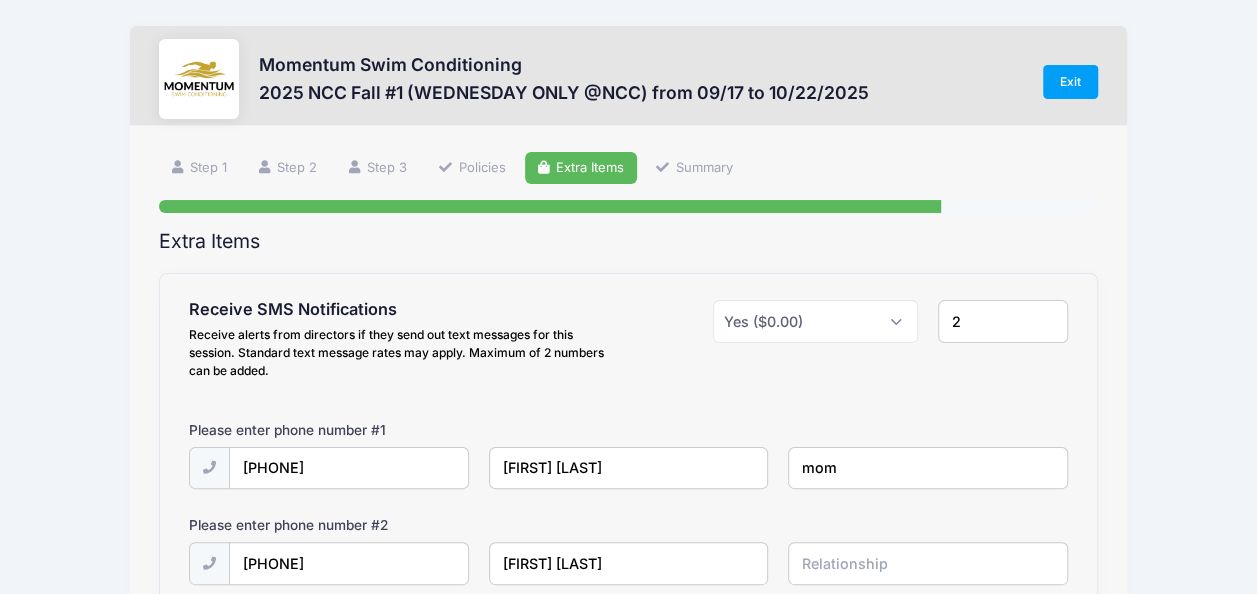 type on "Shaun Cox" 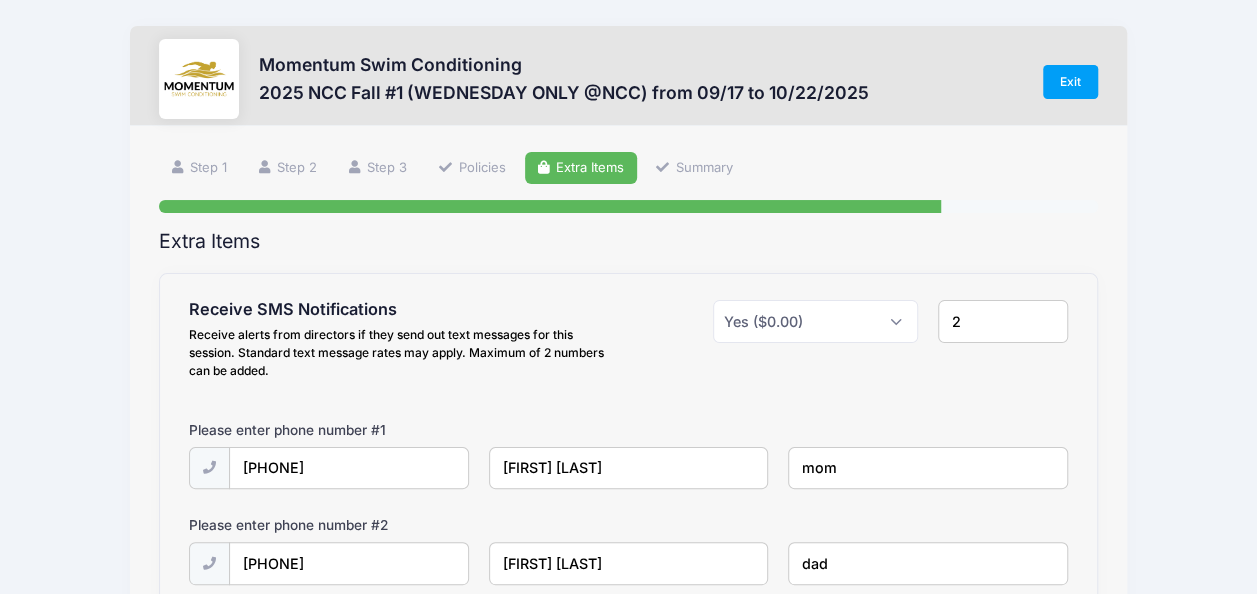 type on "dad" 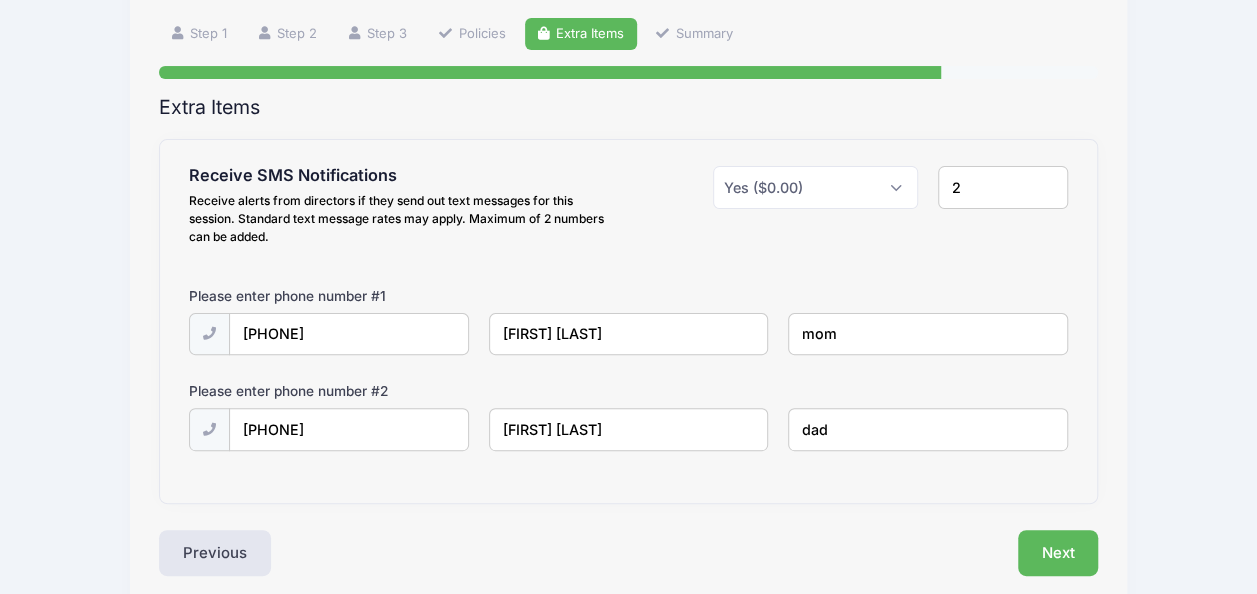 scroll, scrollTop: 132, scrollLeft: 0, axis: vertical 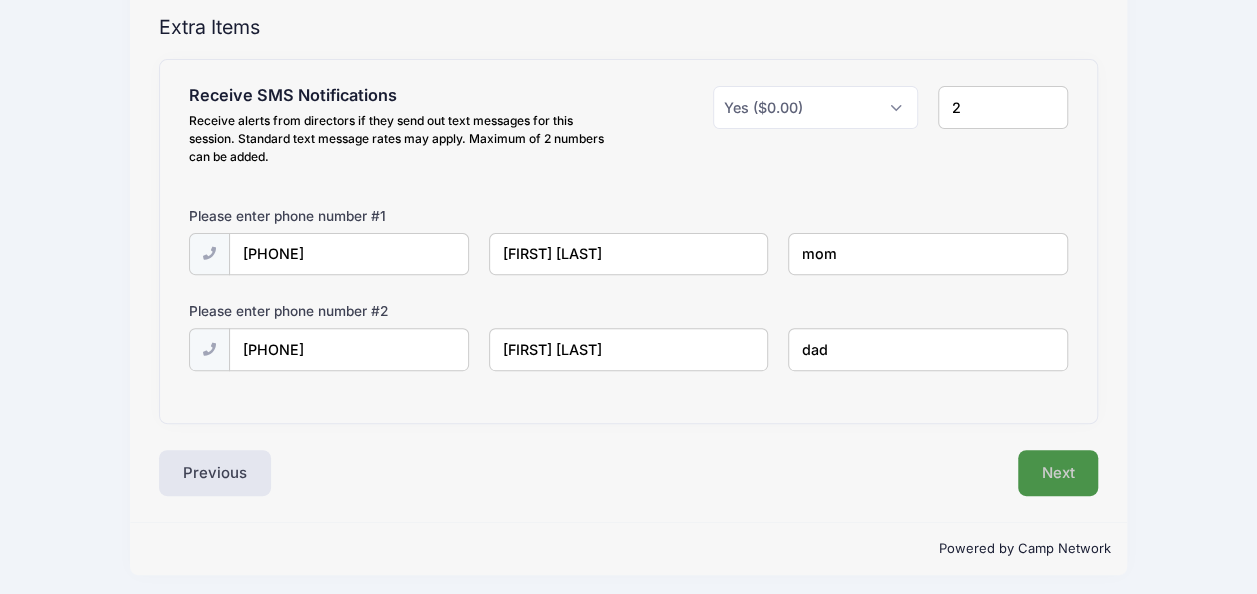 click on "Next" at bounding box center (1058, 473) 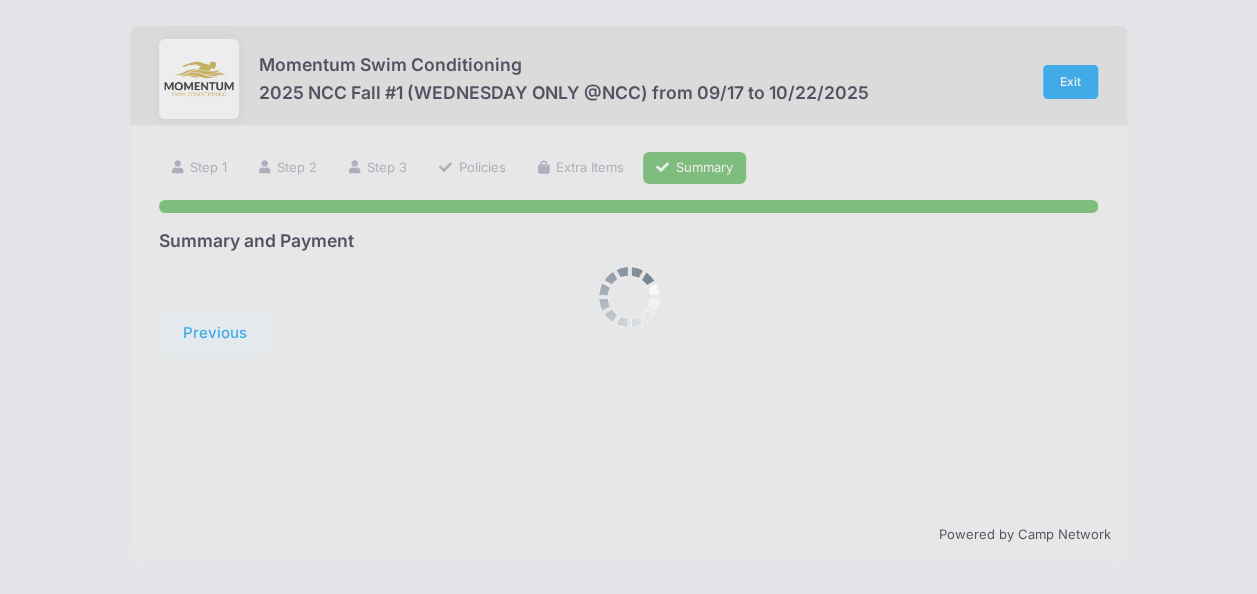 scroll, scrollTop: 0, scrollLeft: 0, axis: both 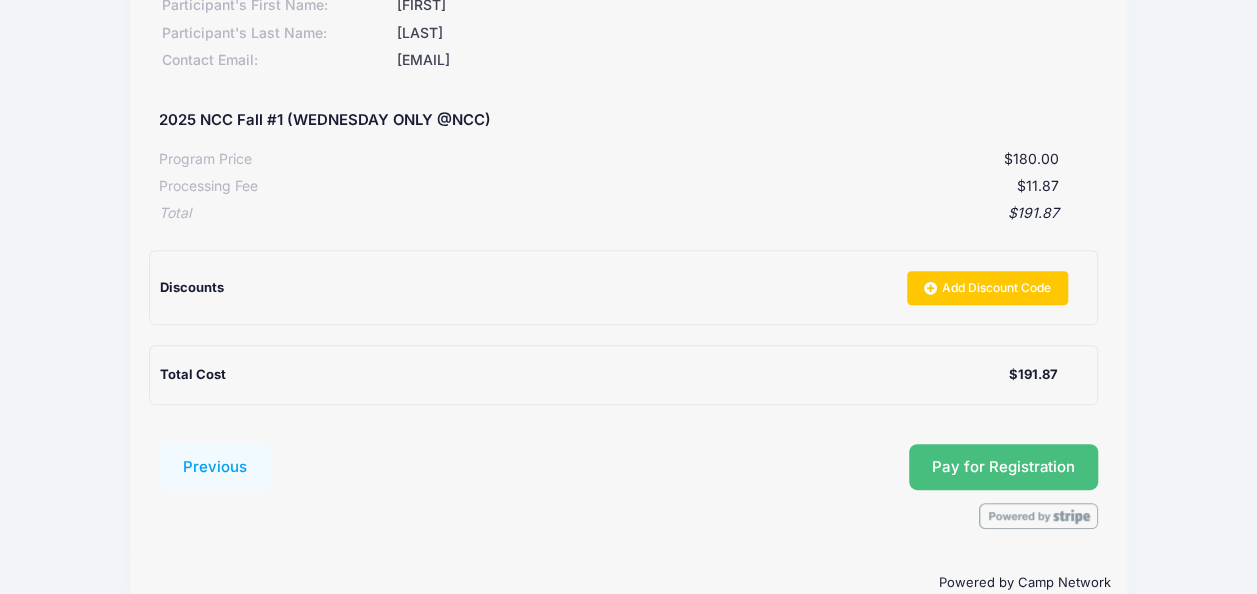 click on "Pay for Registration" at bounding box center (1003, 467) 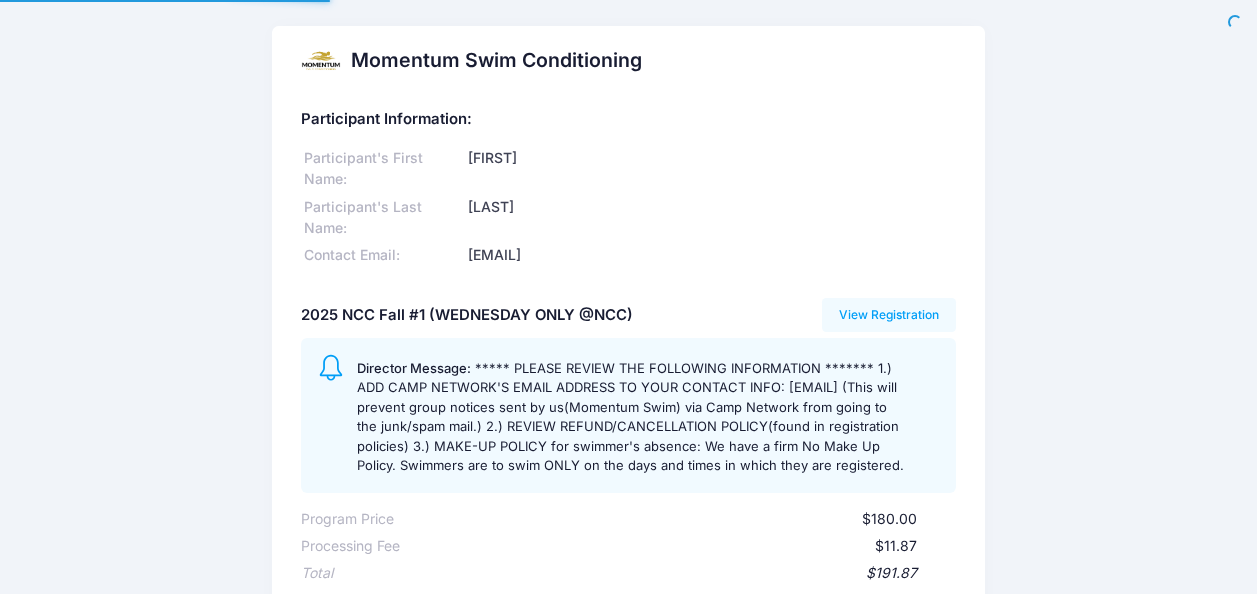 scroll, scrollTop: 0, scrollLeft: 0, axis: both 